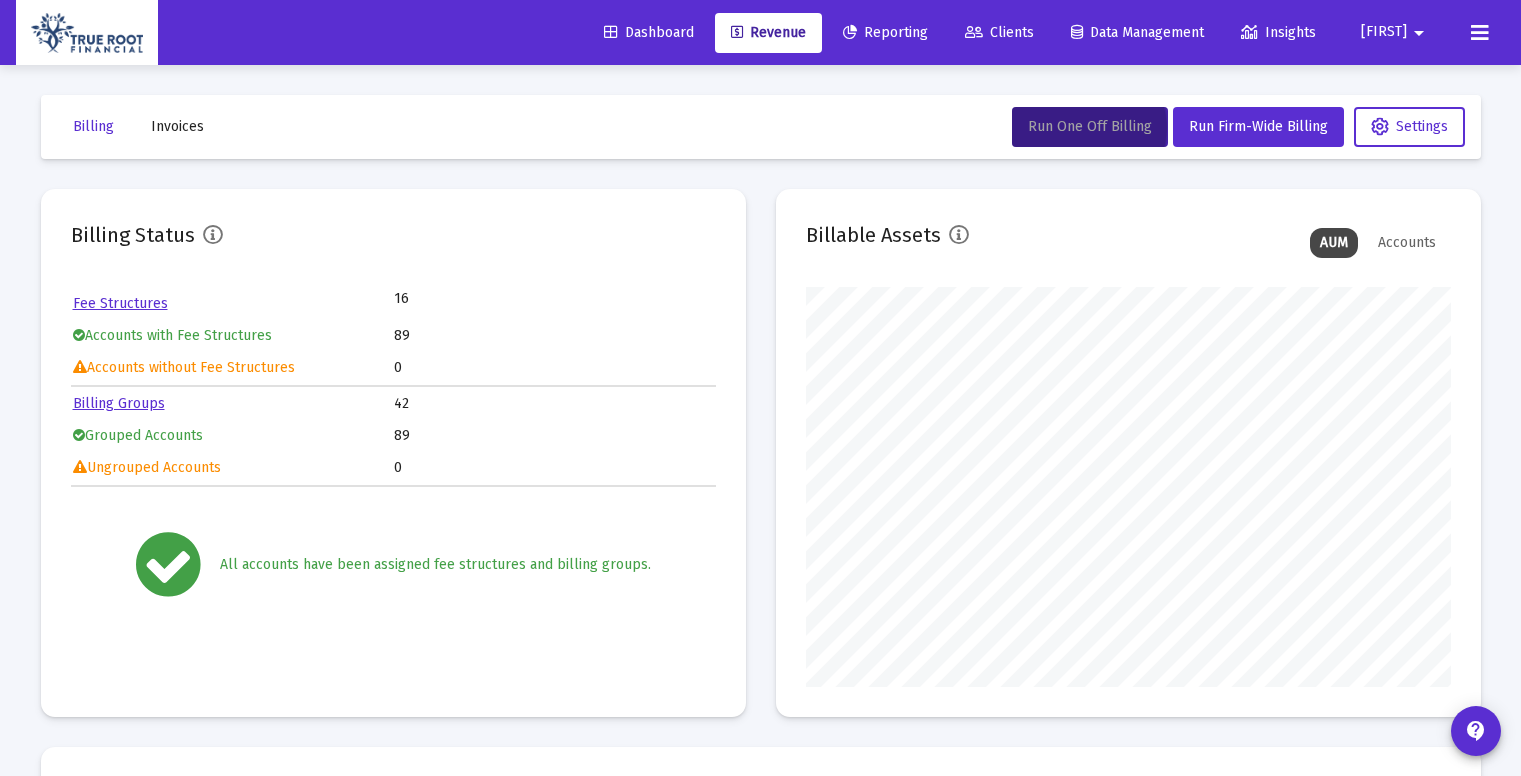 scroll, scrollTop: 520, scrollLeft: 0, axis: vertical 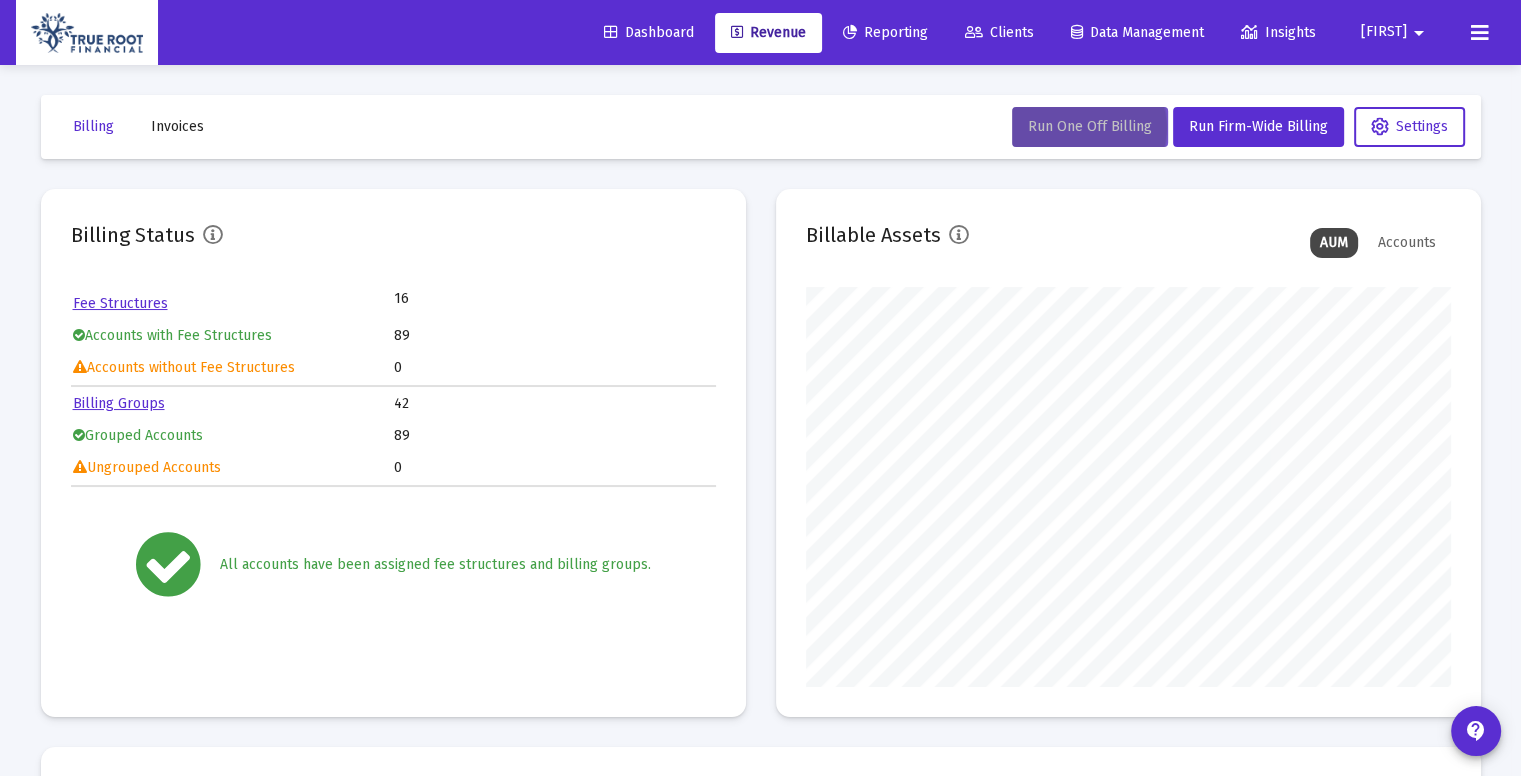 click on "Run One Off Billing" 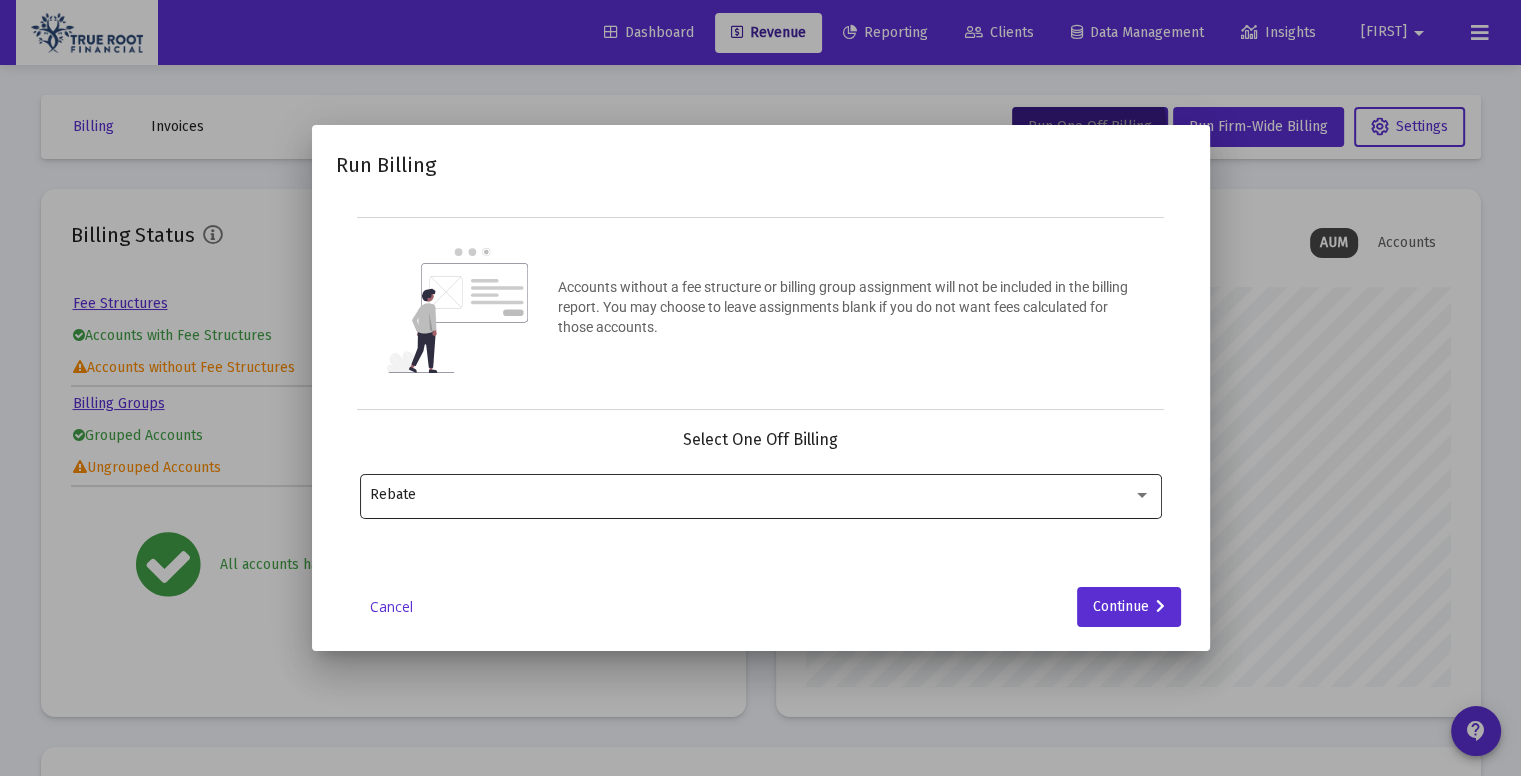click on "Rebate" at bounding box center (760, 494) 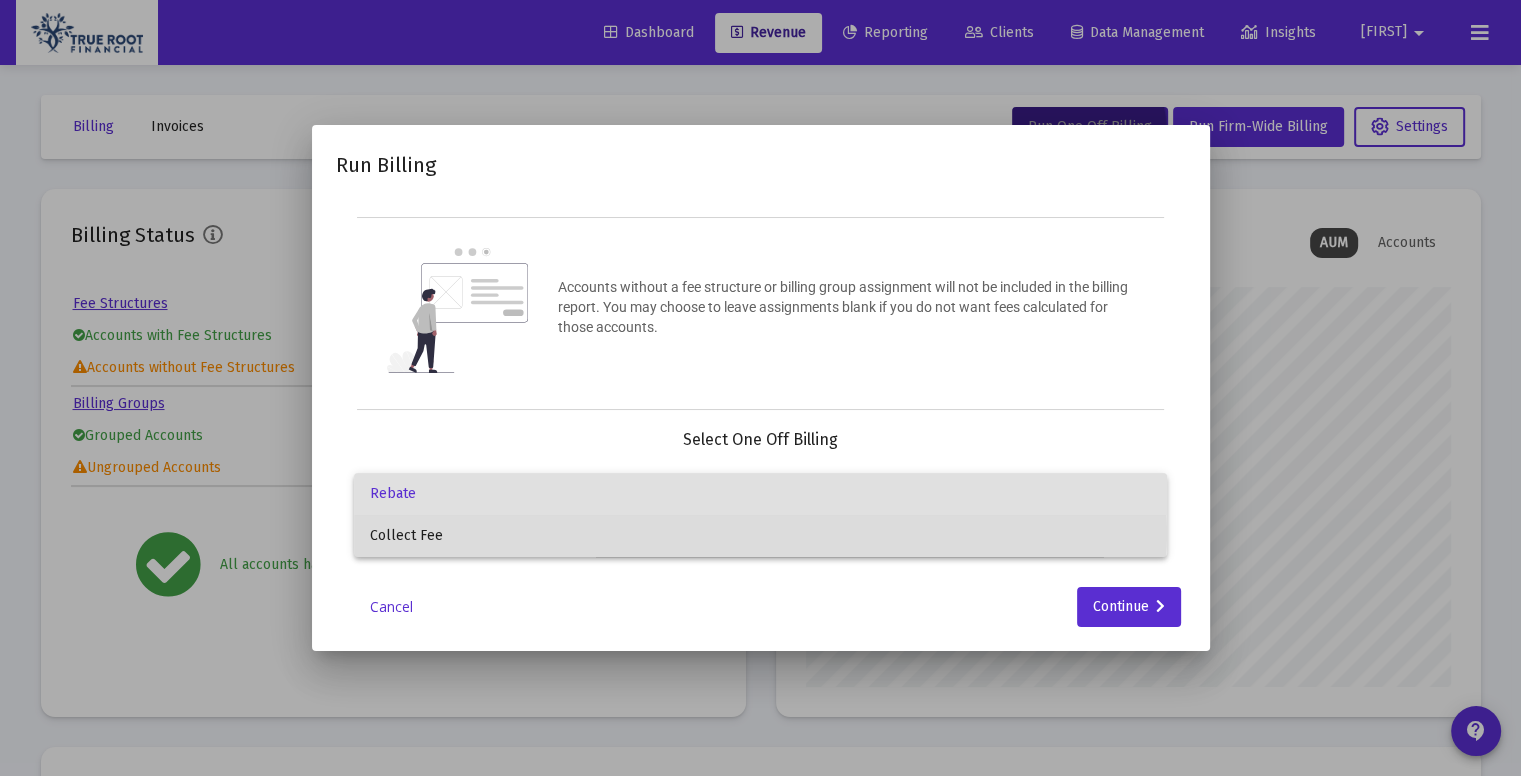 click on "Collect Fee" at bounding box center (760, 536) 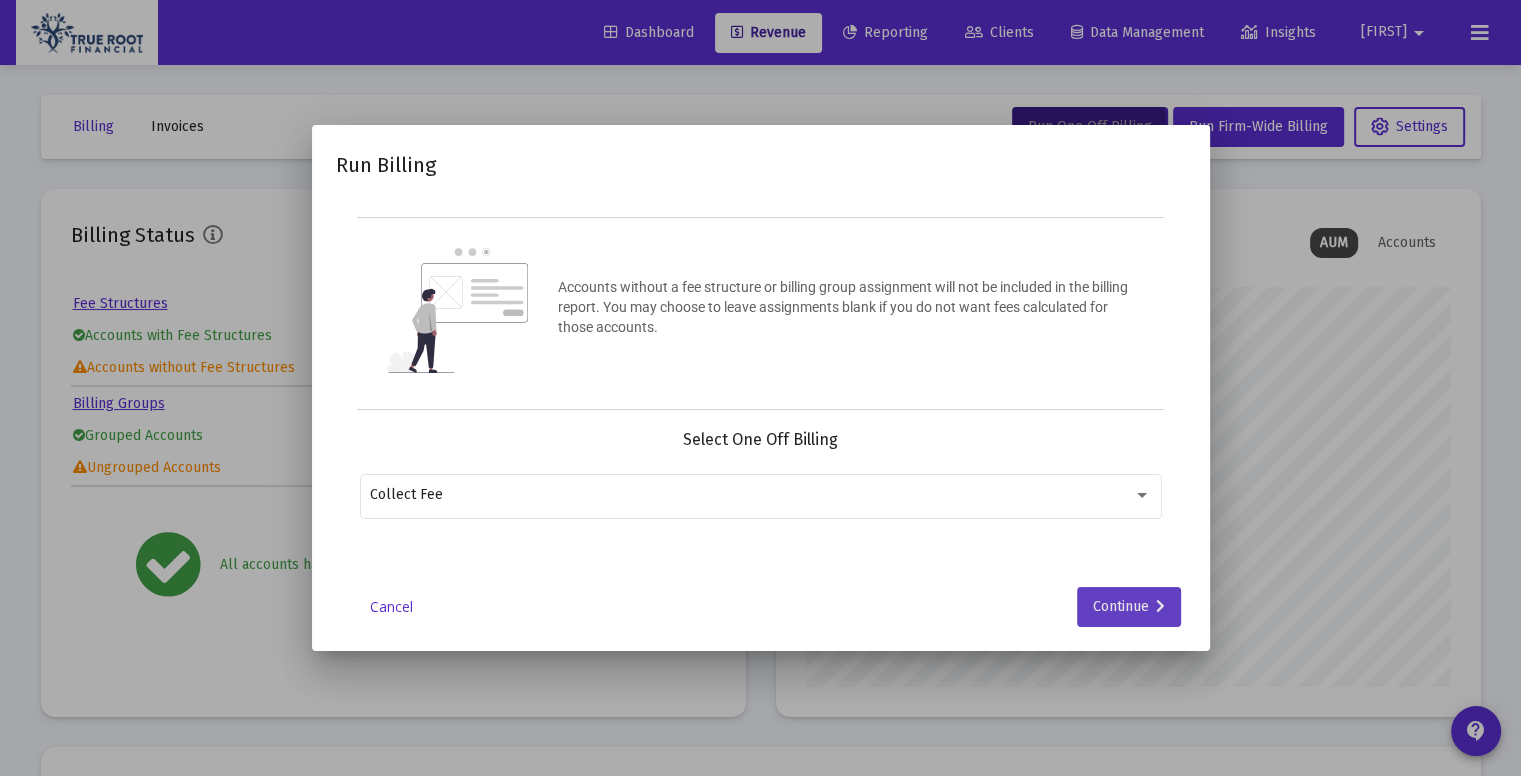 click on "Continue" at bounding box center [1129, 607] 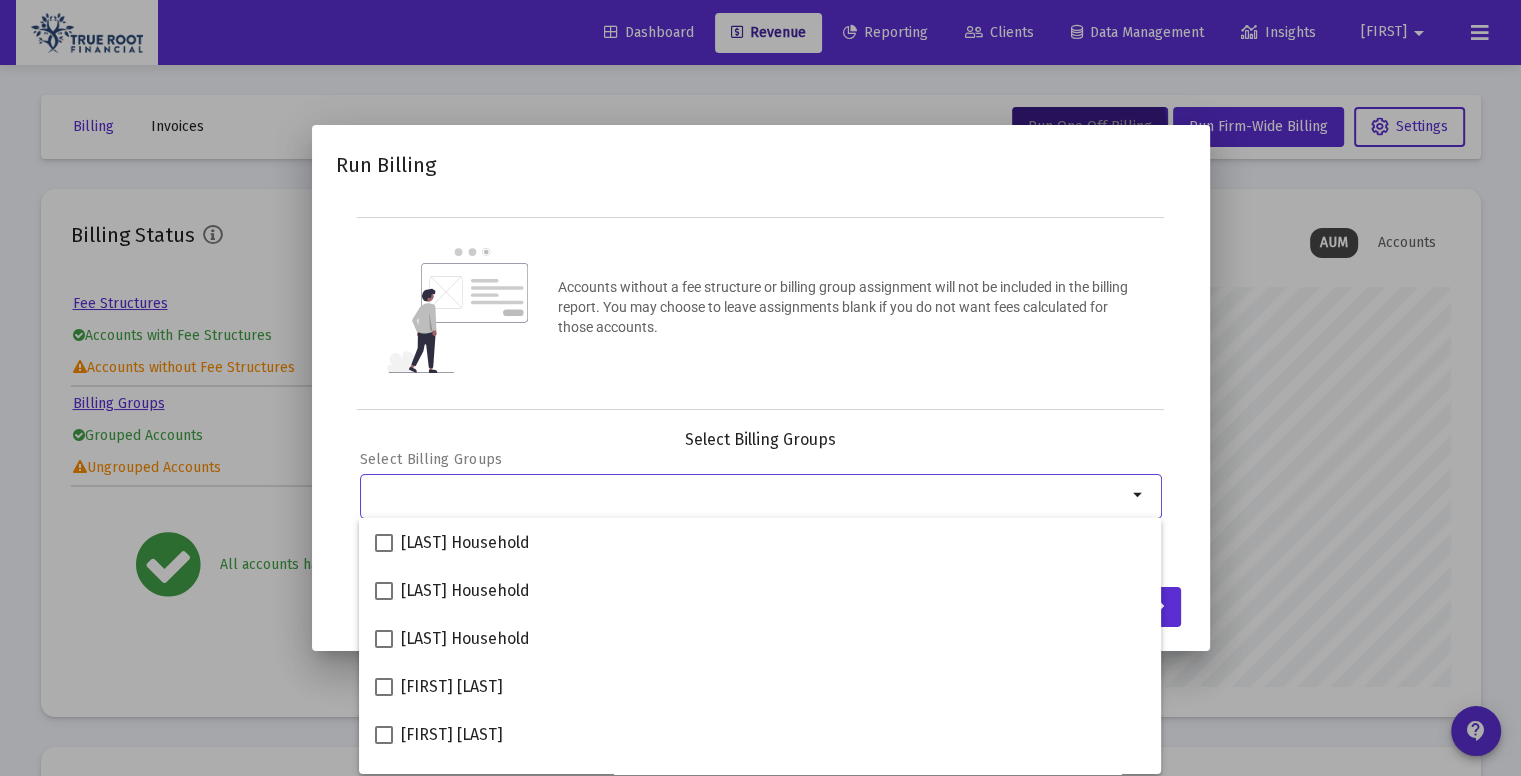 click at bounding box center (748, 495) 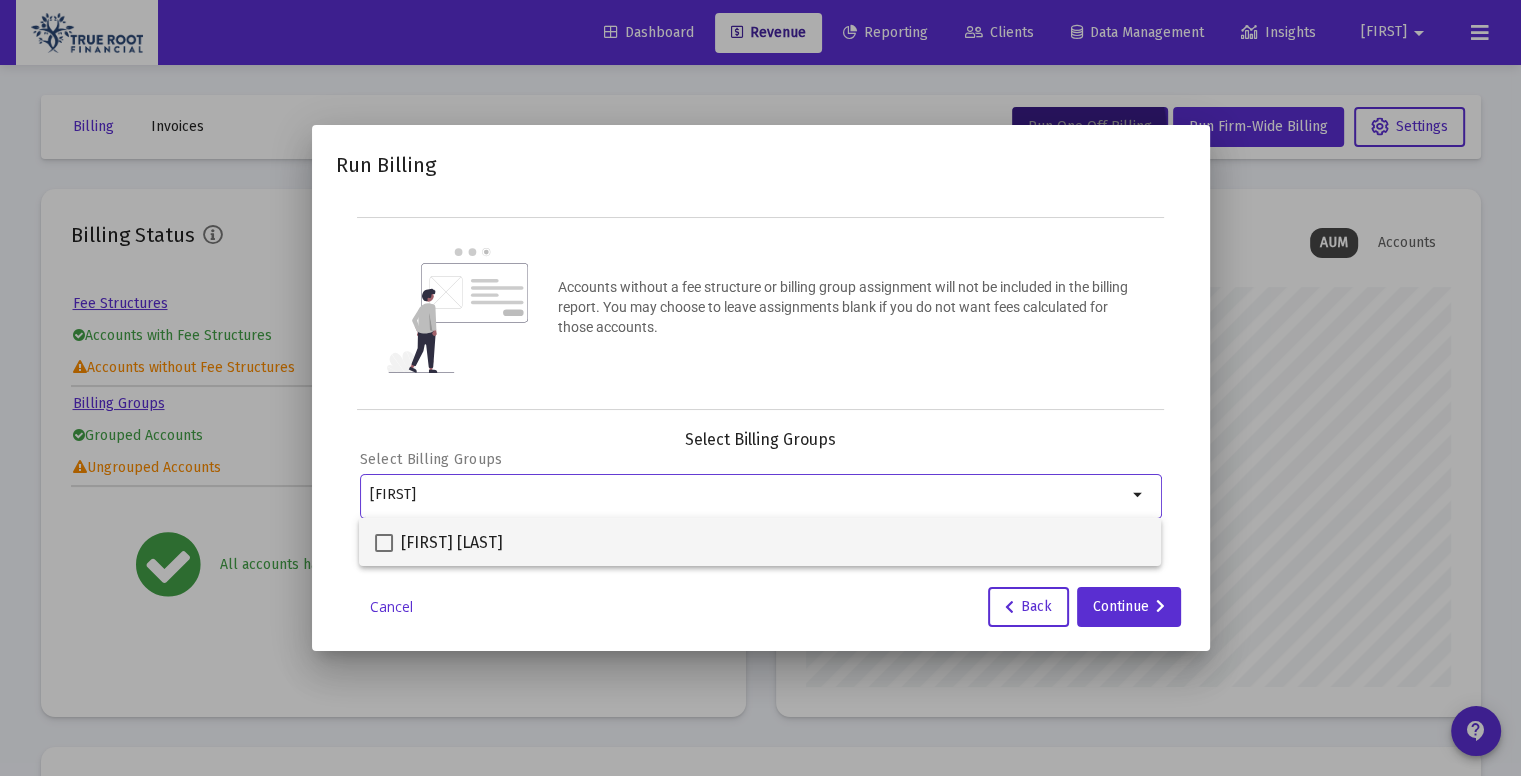 type on "[FIRST]" 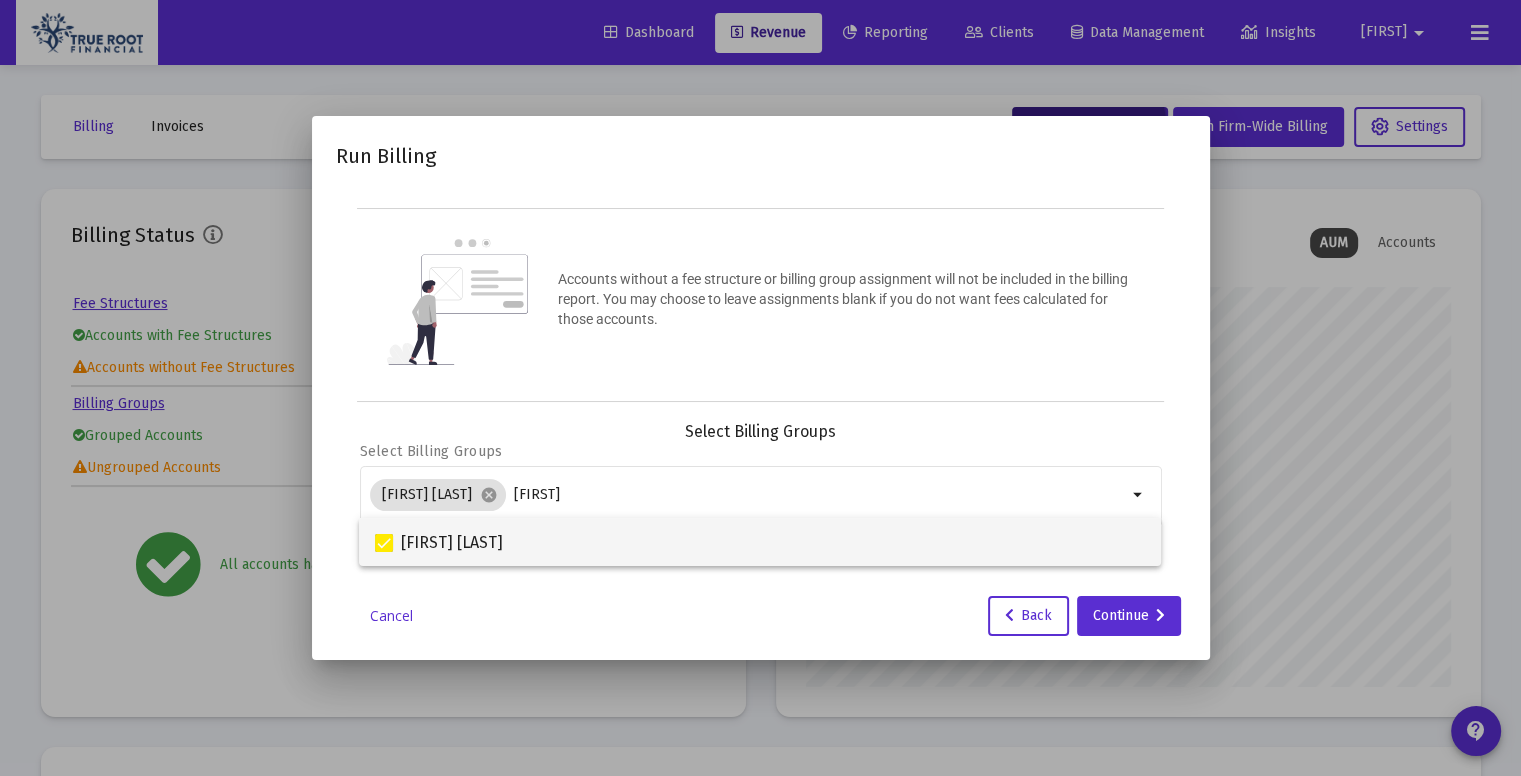 checkbox on "true" 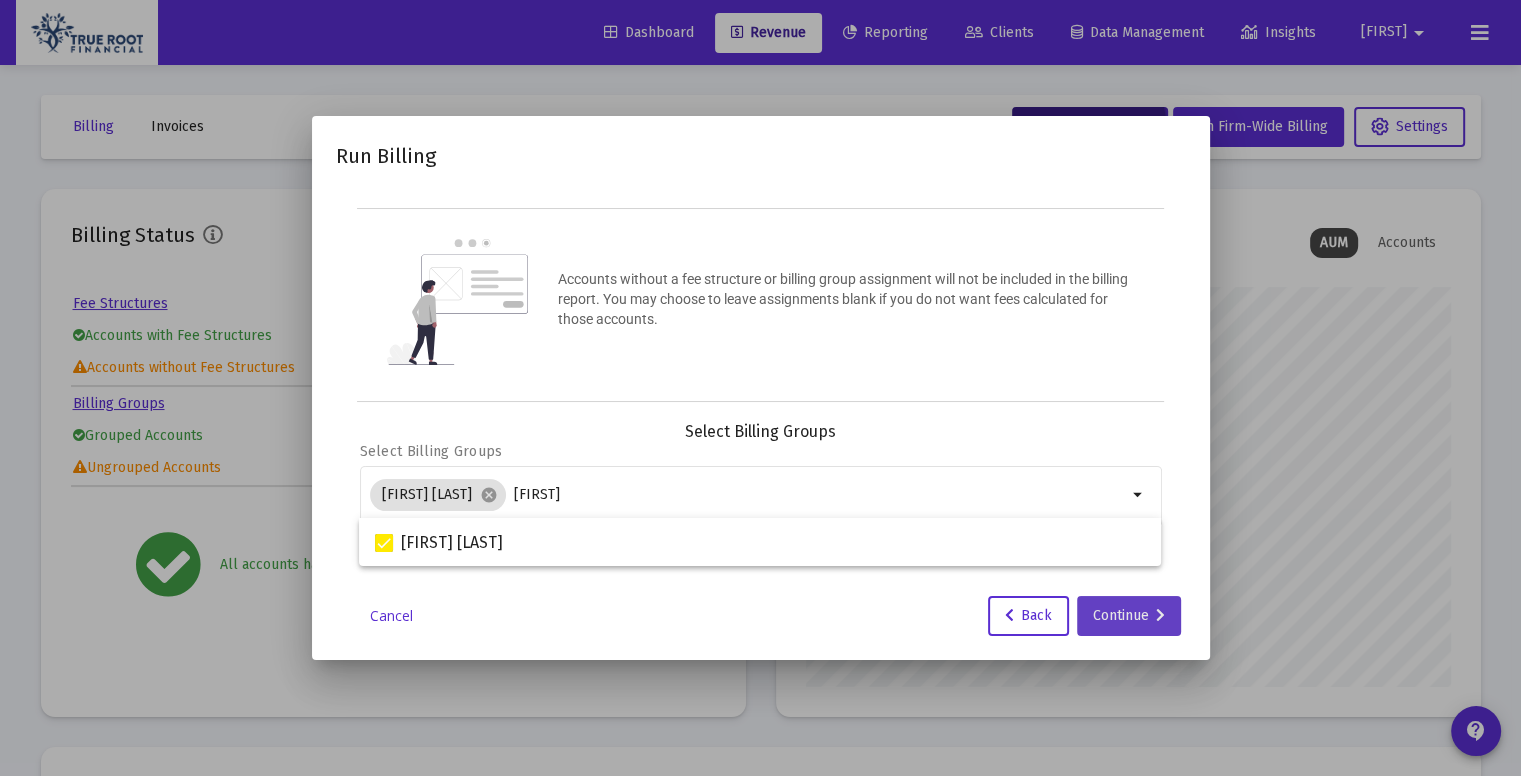 click on "Continue" at bounding box center (1129, 616) 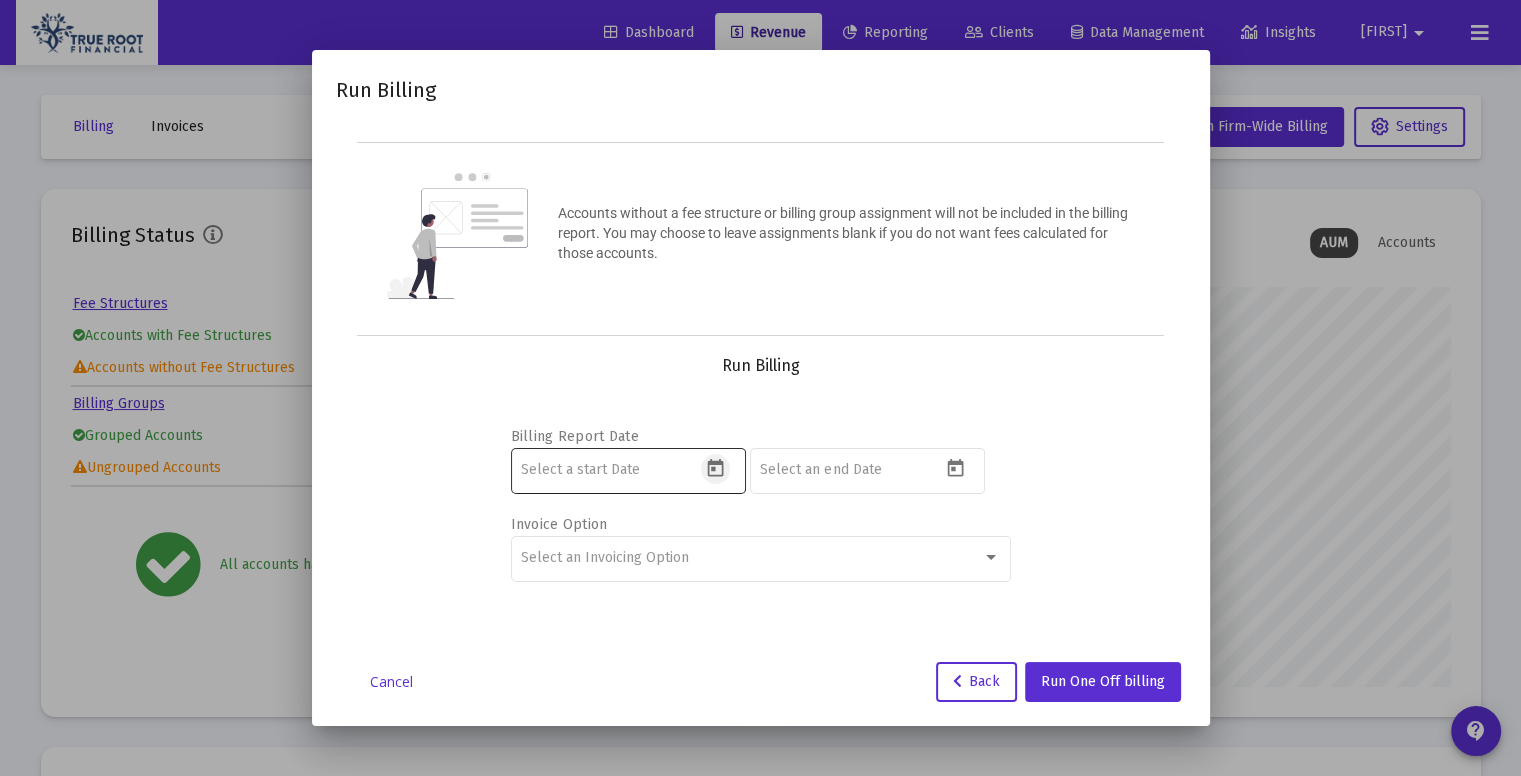 click 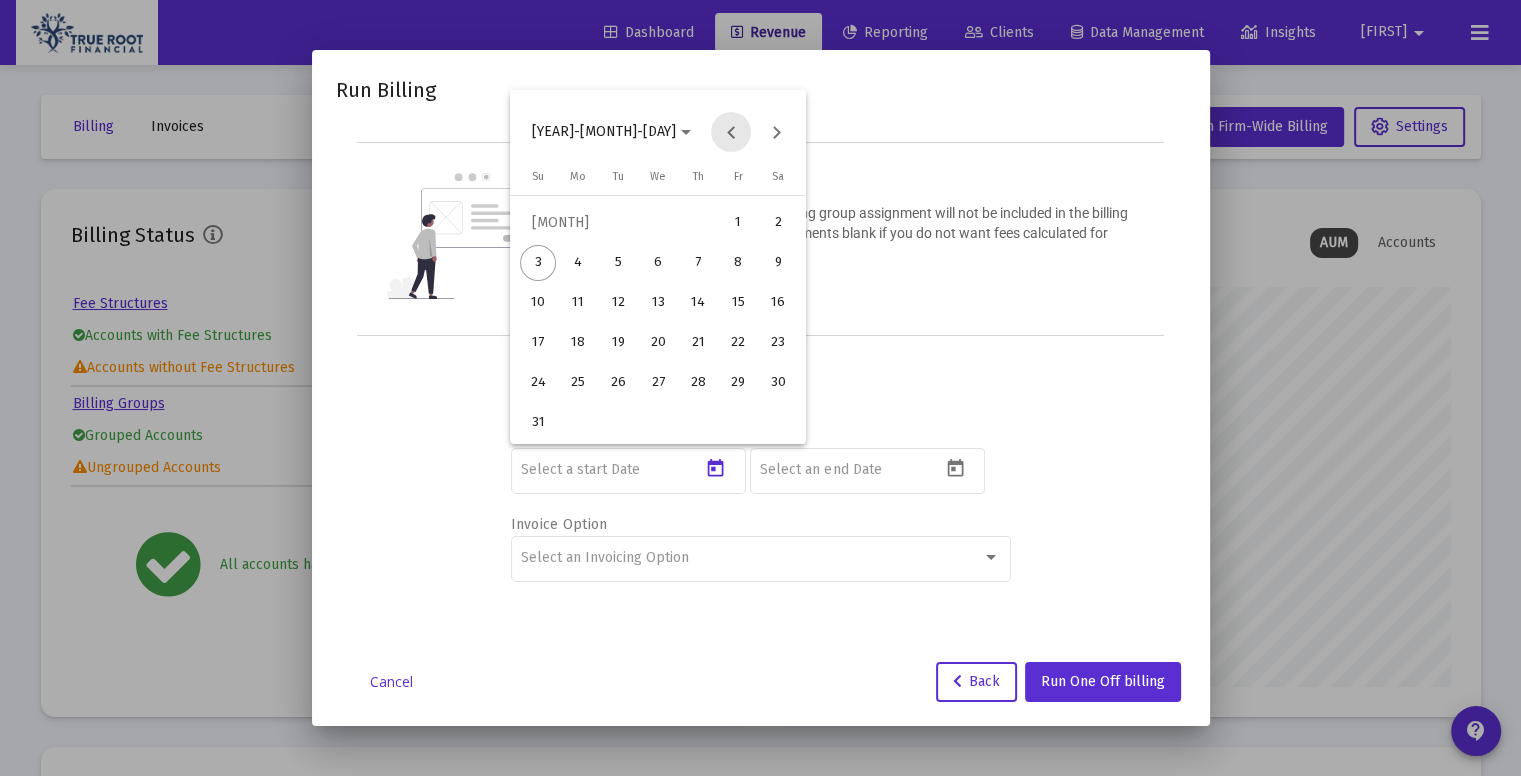 click at bounding box center [731, 132] 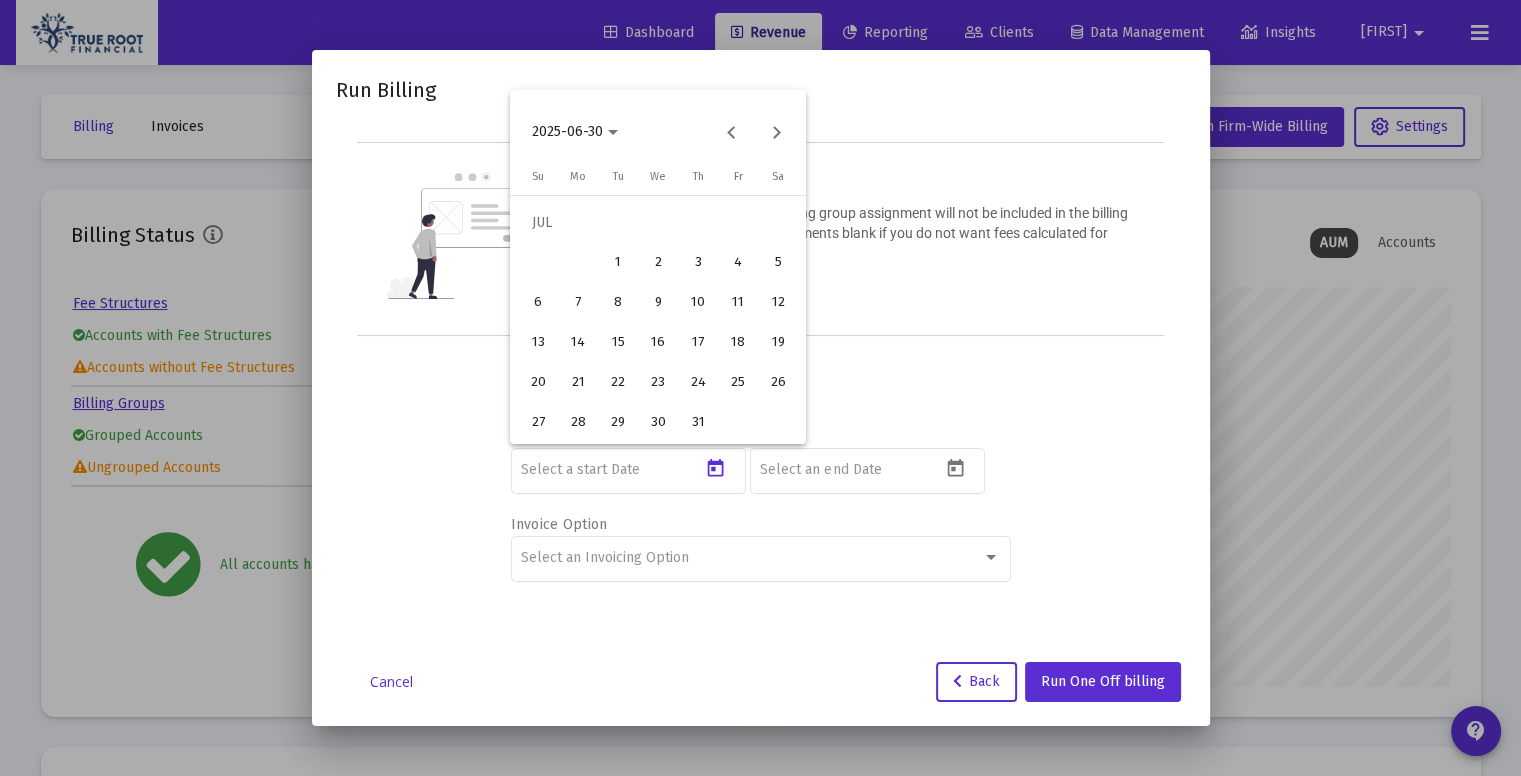 click on "1" at bounding box center [618, 263] 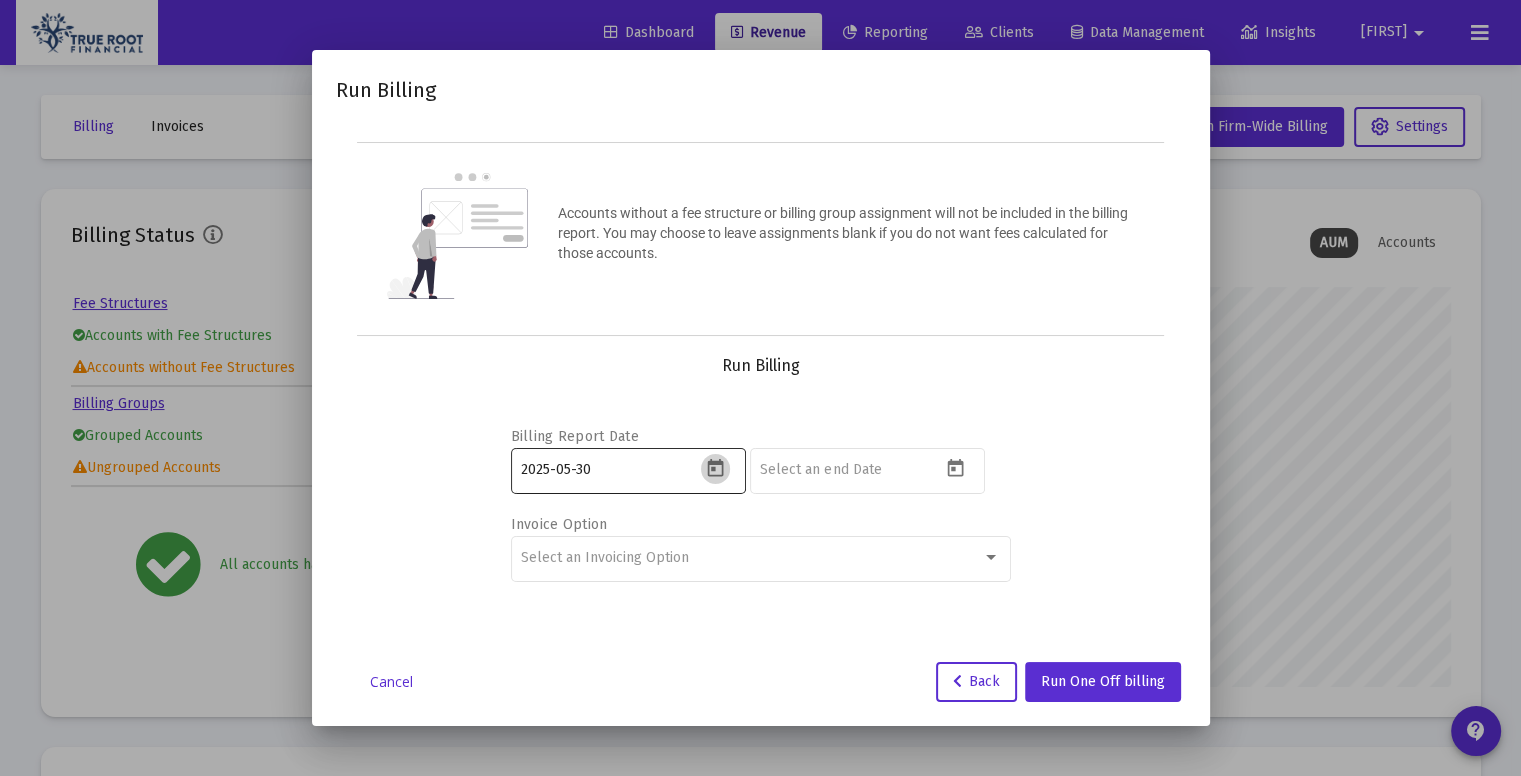 click at bounding box center [715, 468] 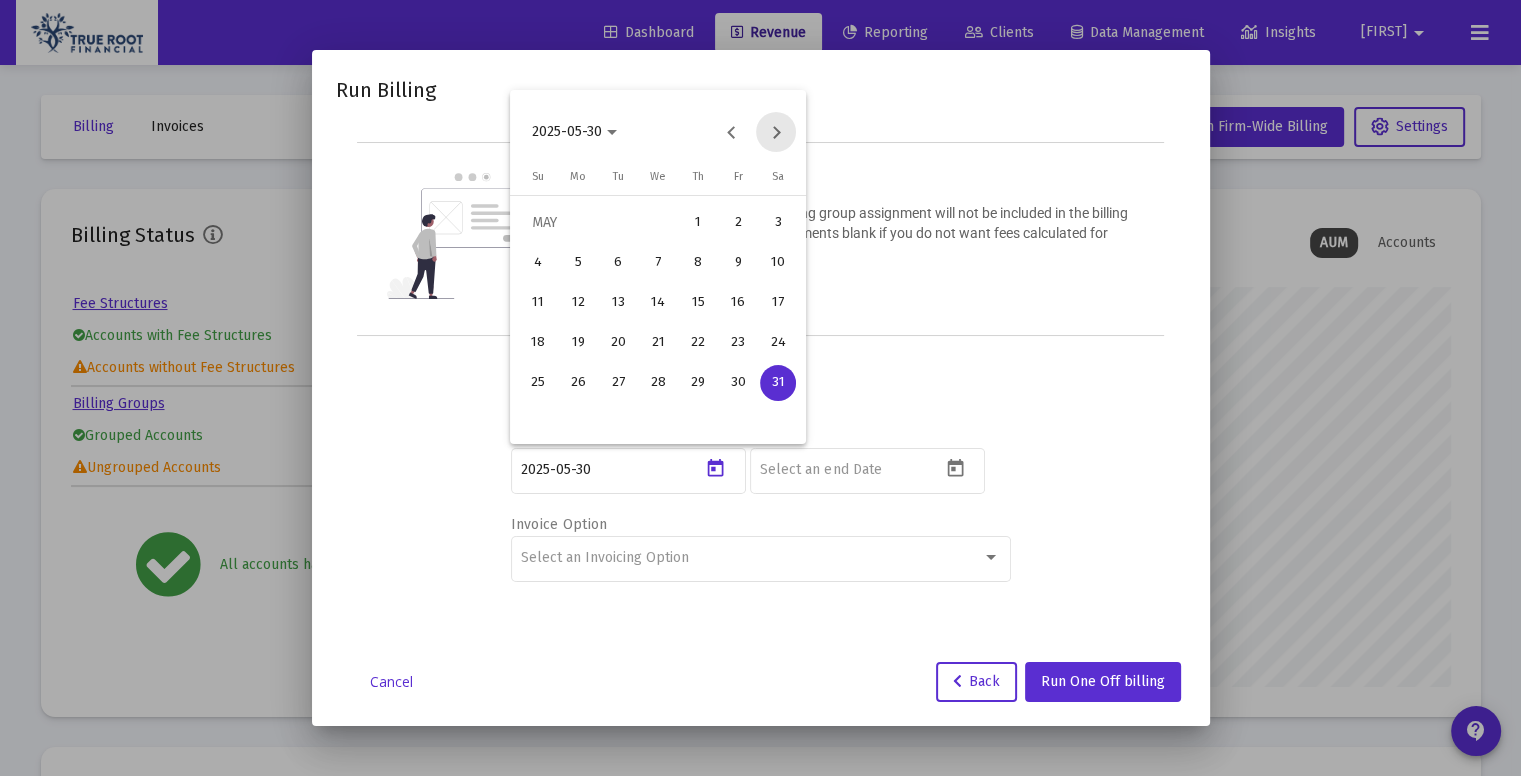 click at bounding box center [776, 132] 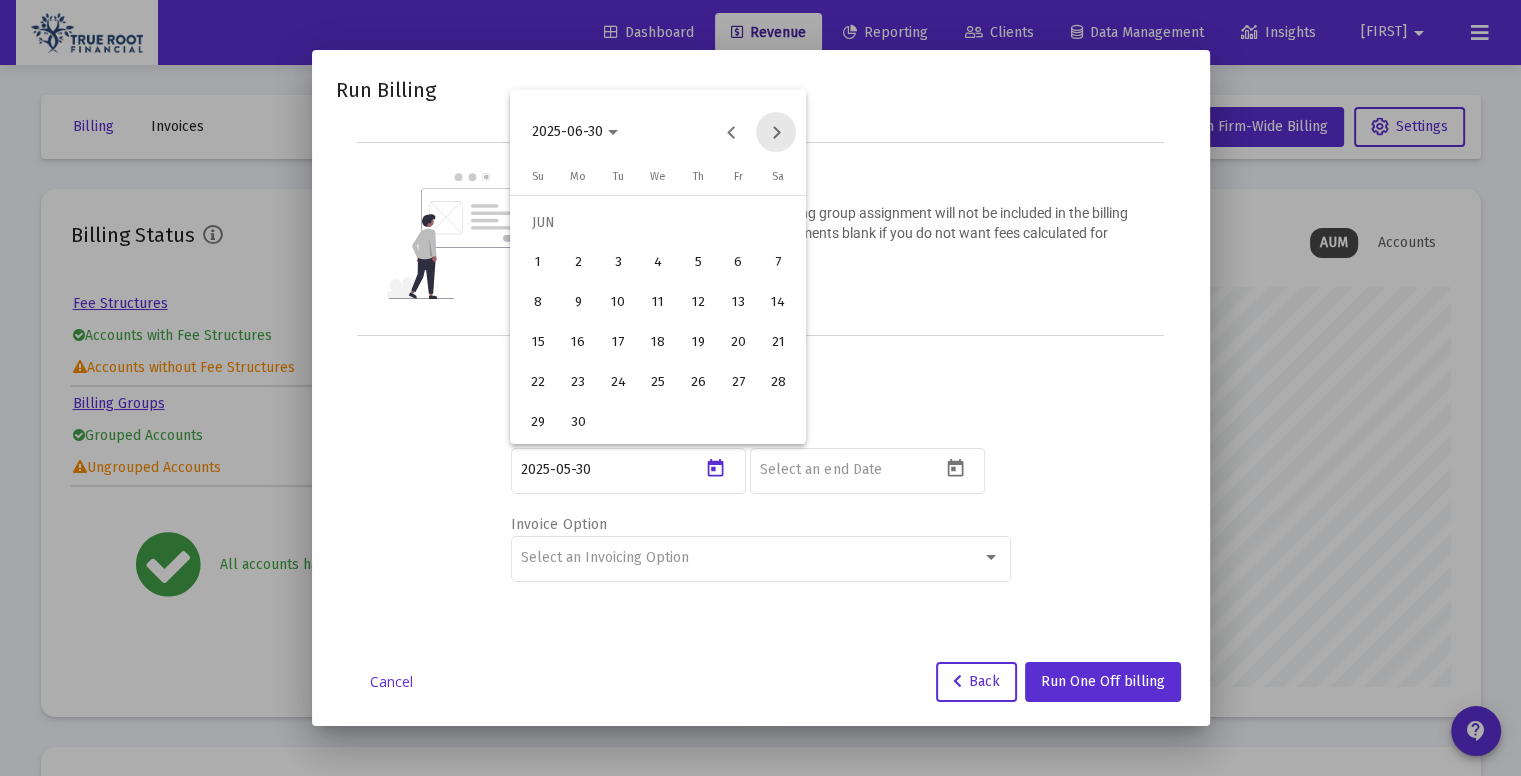 click at bounding box center [776, 132] 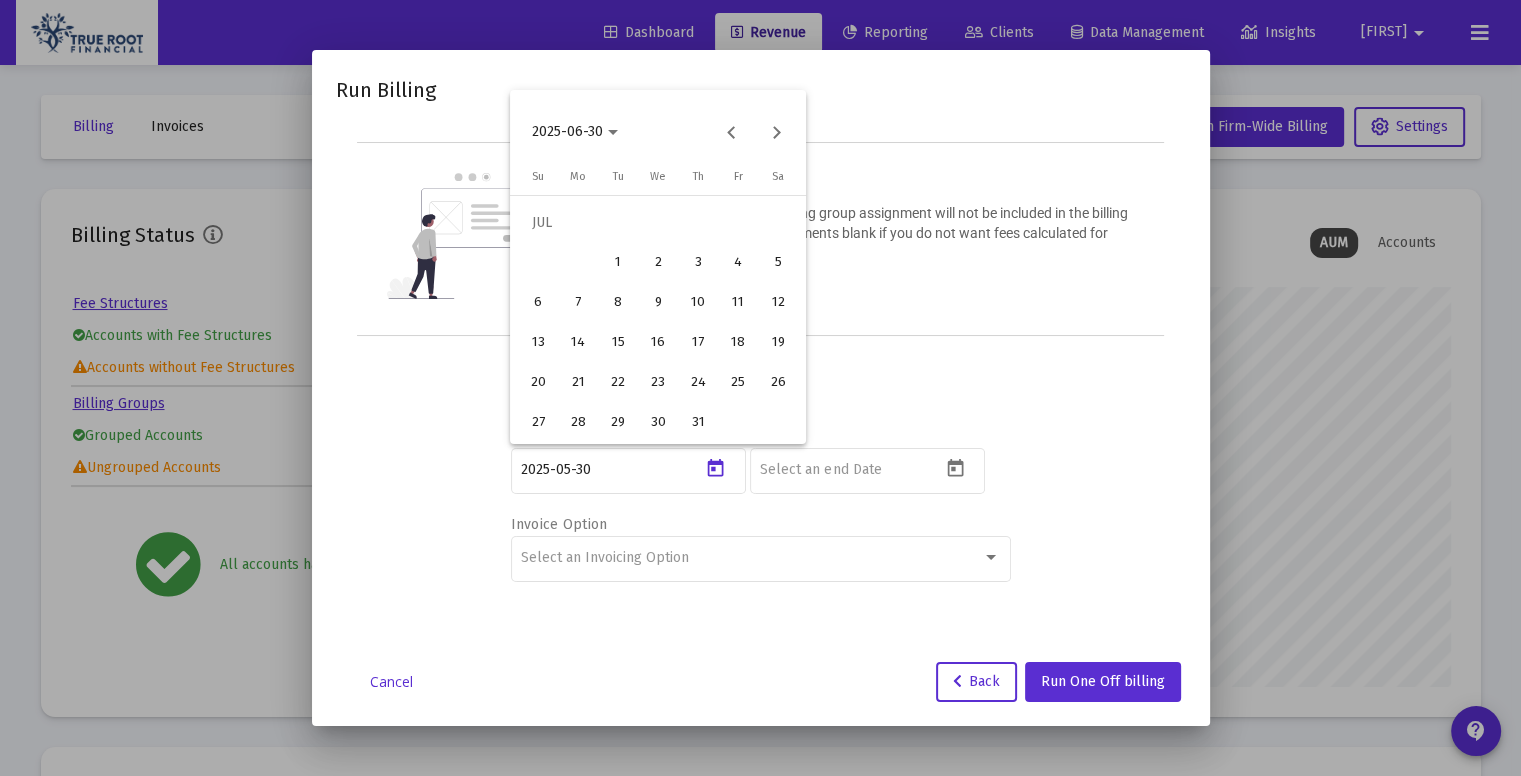 click on "1" at bounding box center [618, 263] 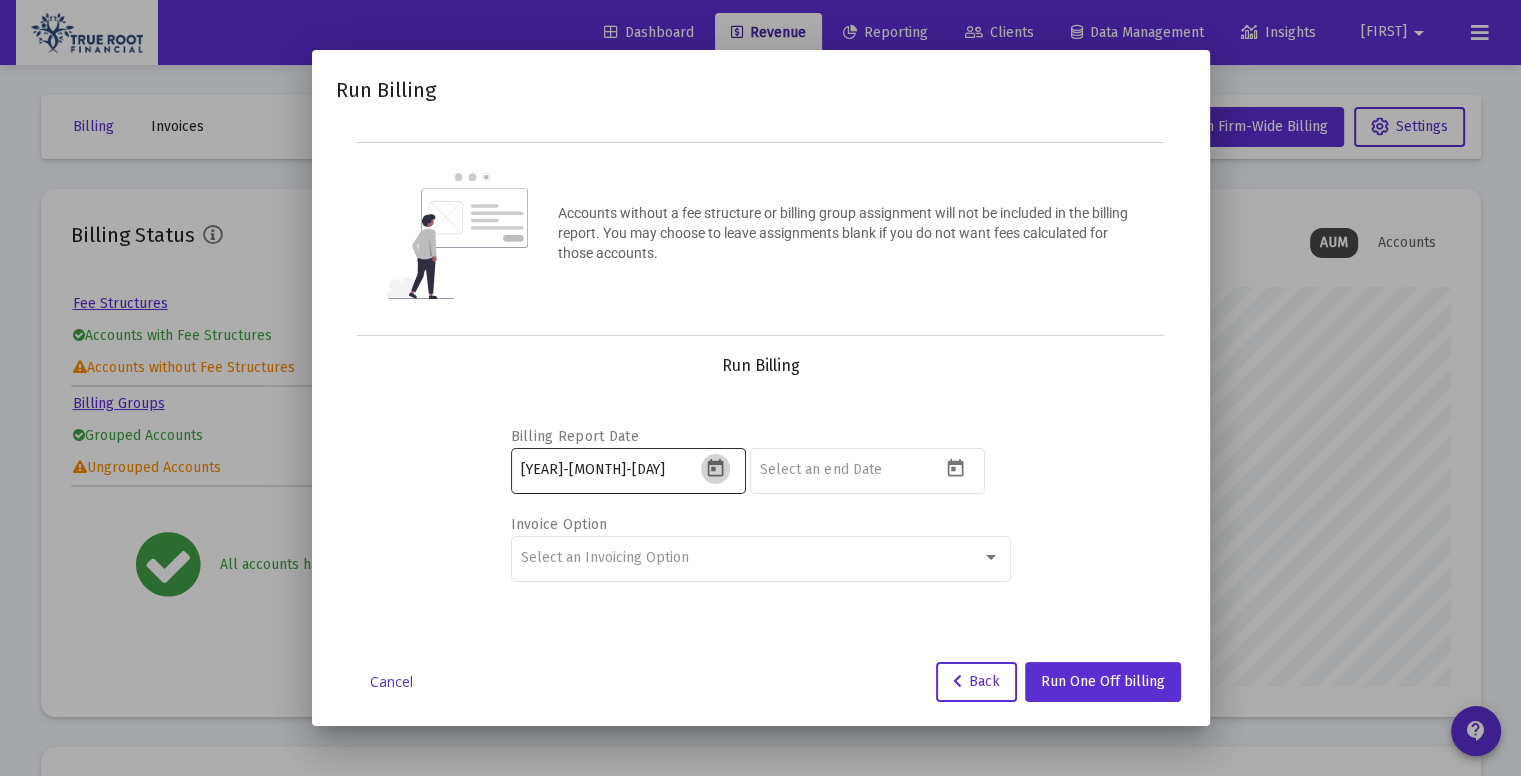 click 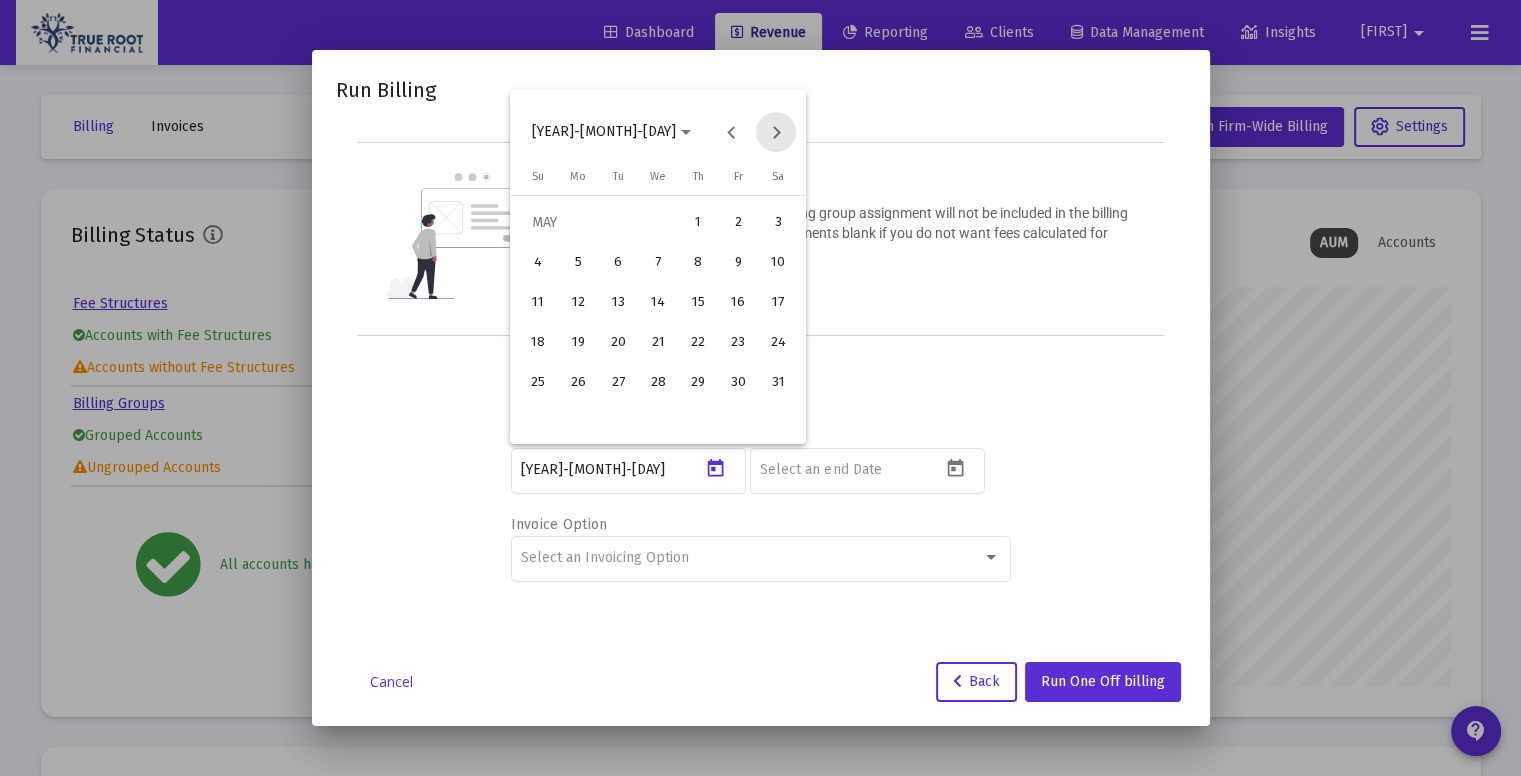 click at bounding box center [776, 132] 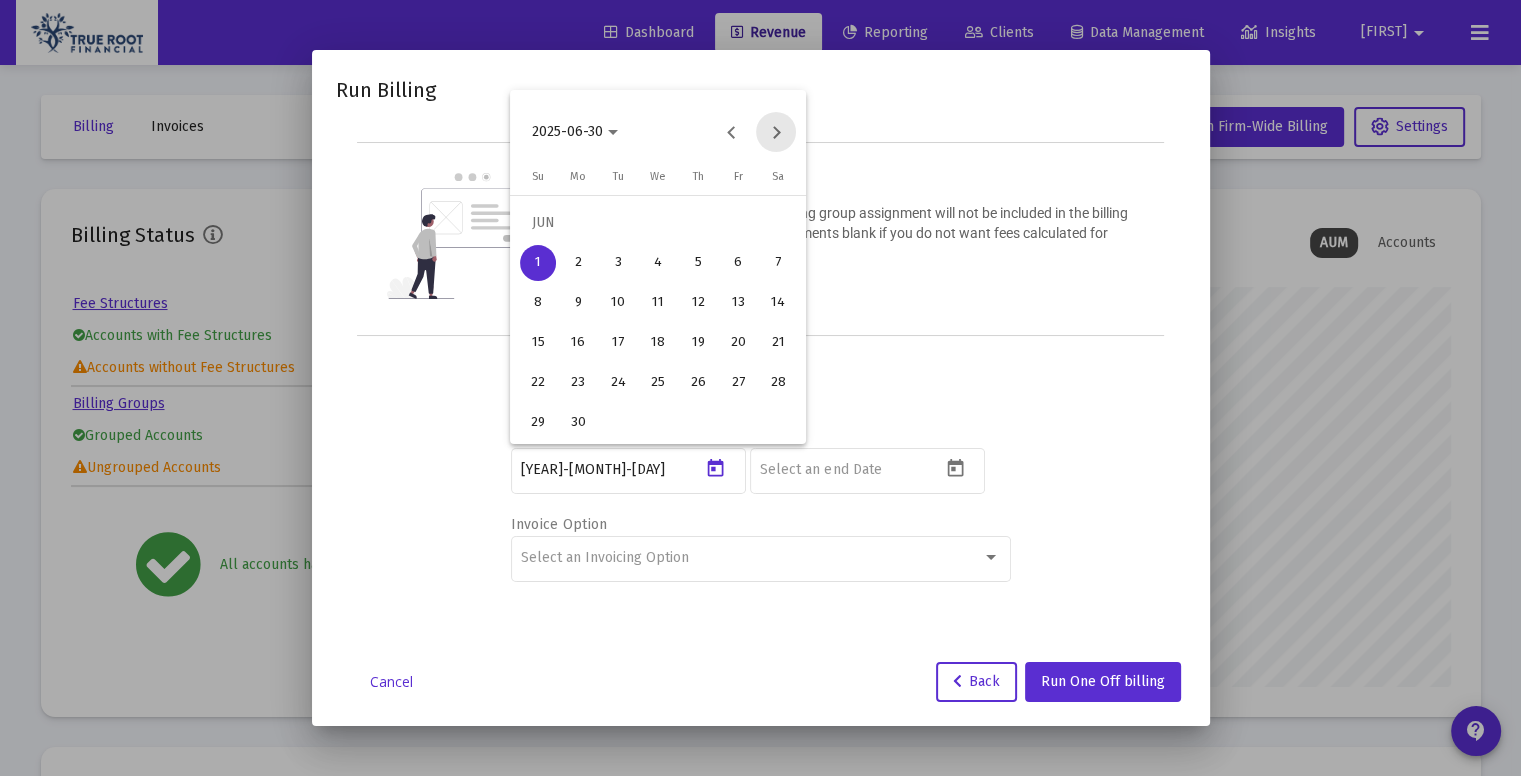 click at bounding box center (776, 132) 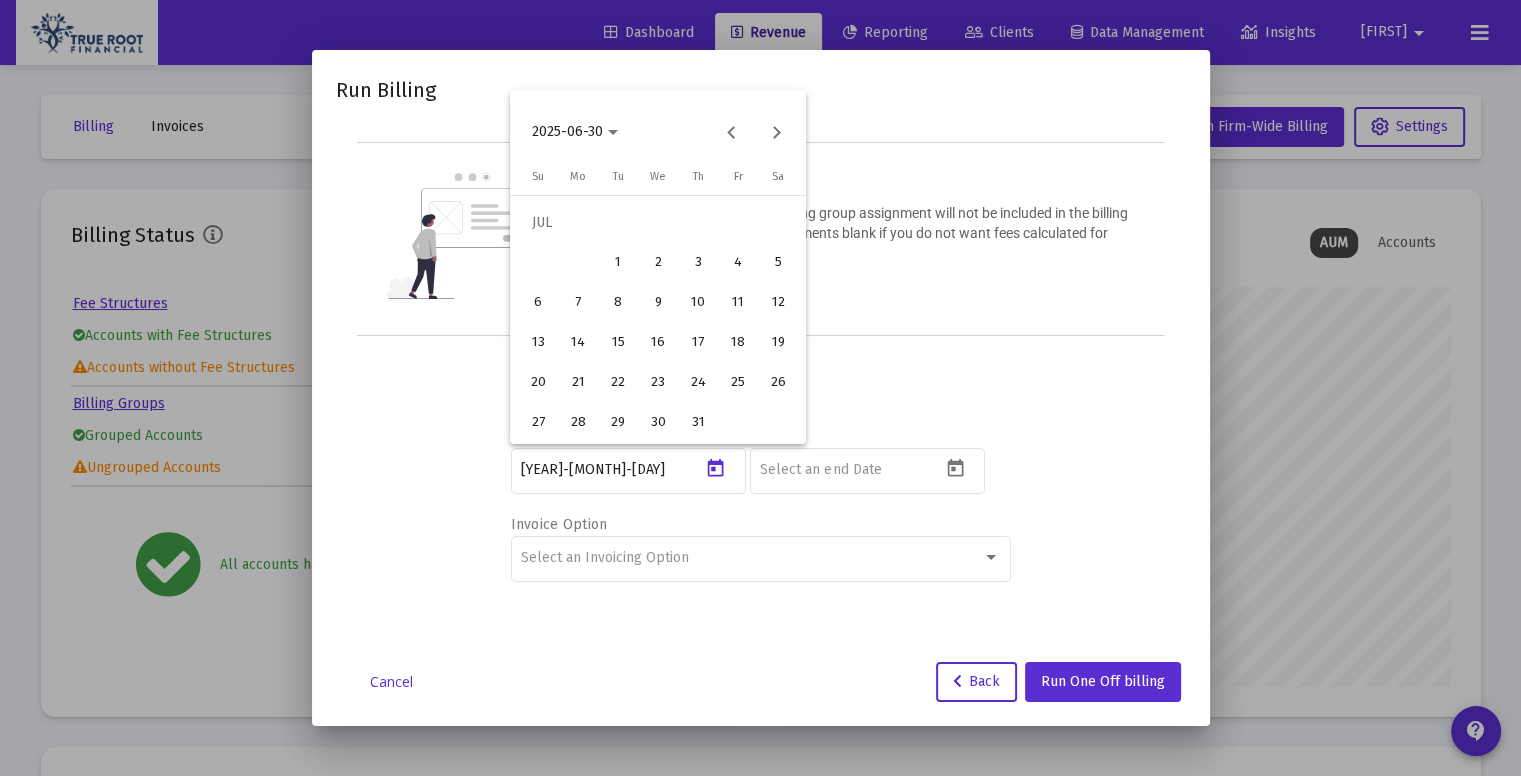 click on "1" at bounding box center [618, 263] 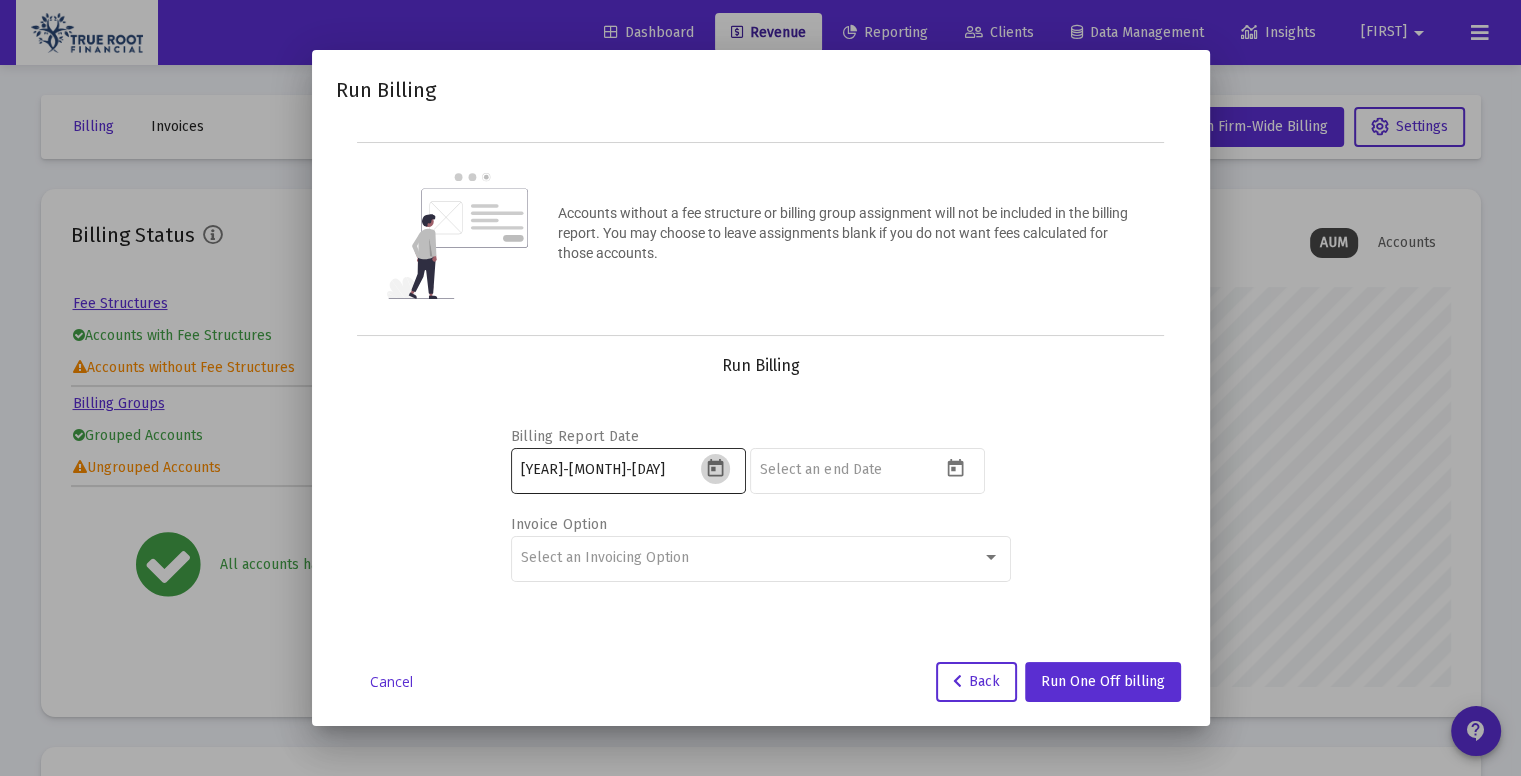 click 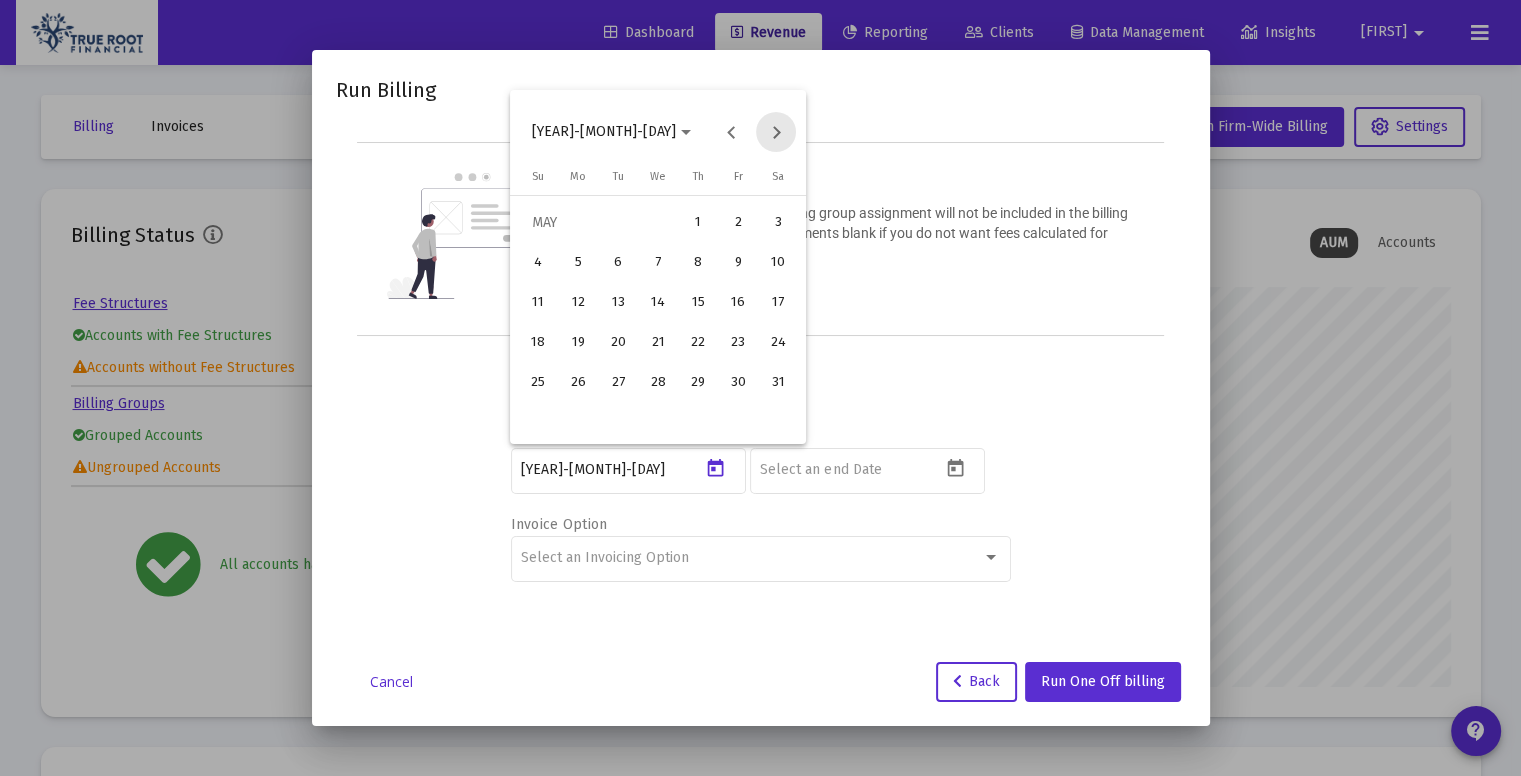 click at bounding box center (776, 132) 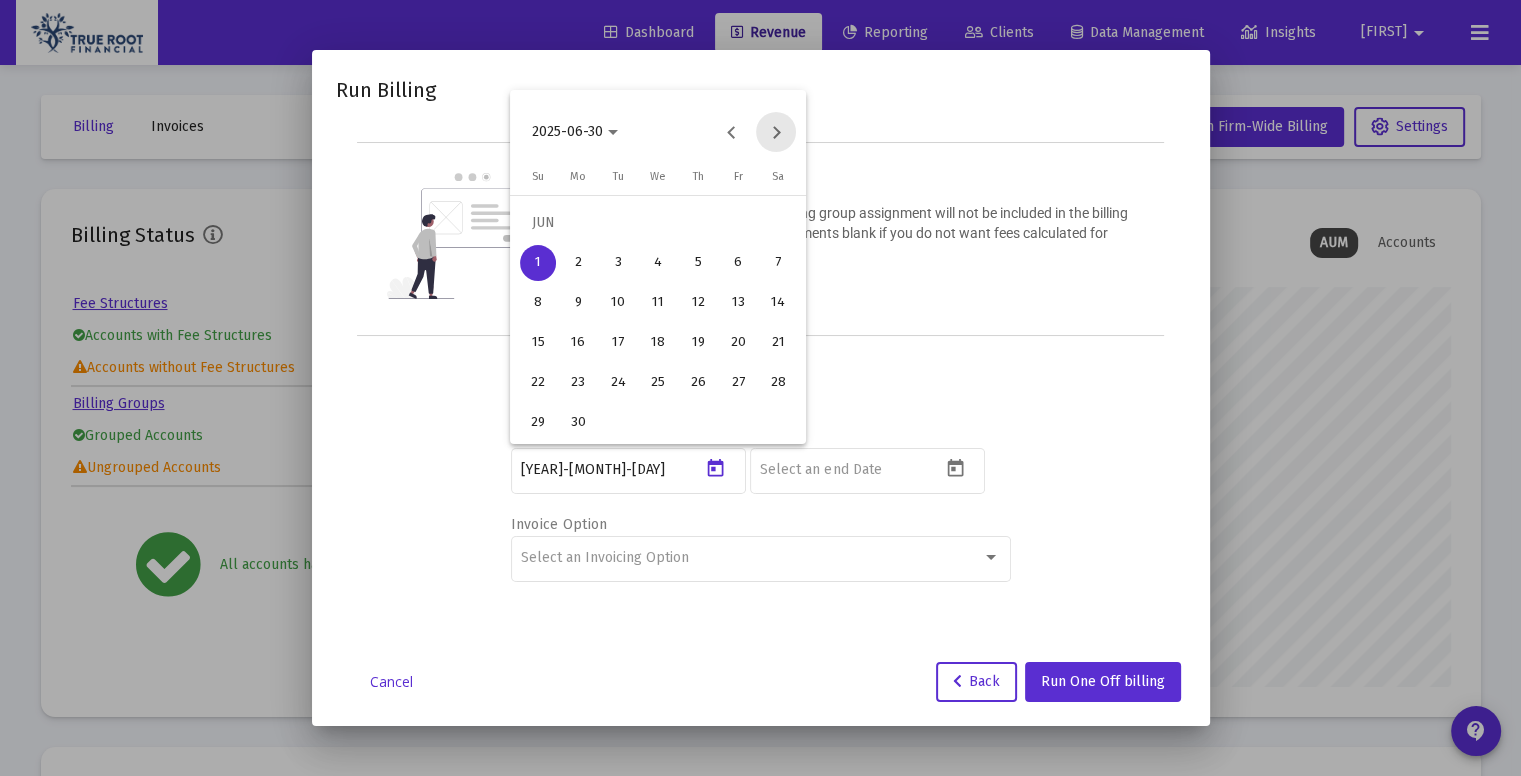 click at bounding box center (776, 132) 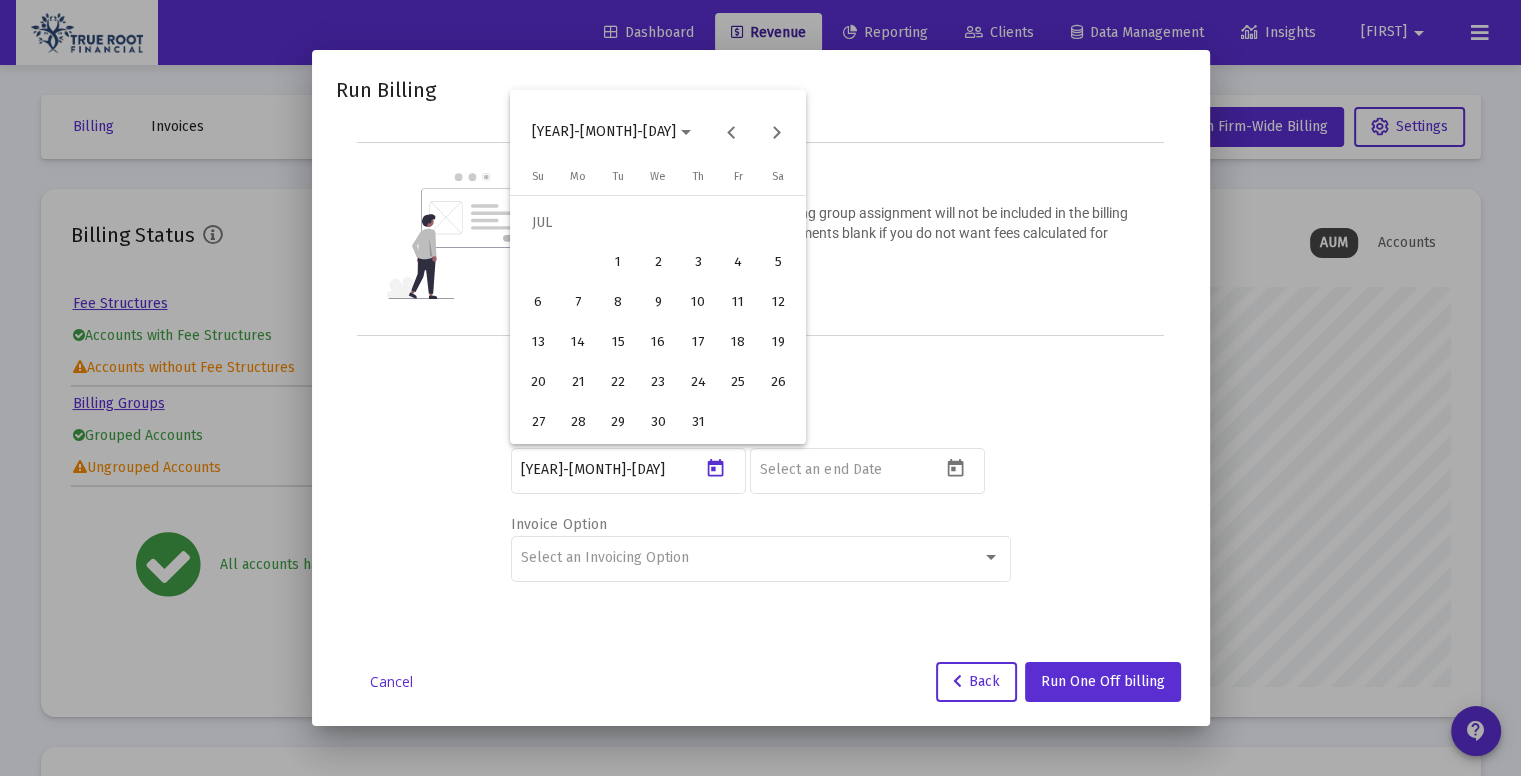 click on "3" at bounding box center (698, 263) 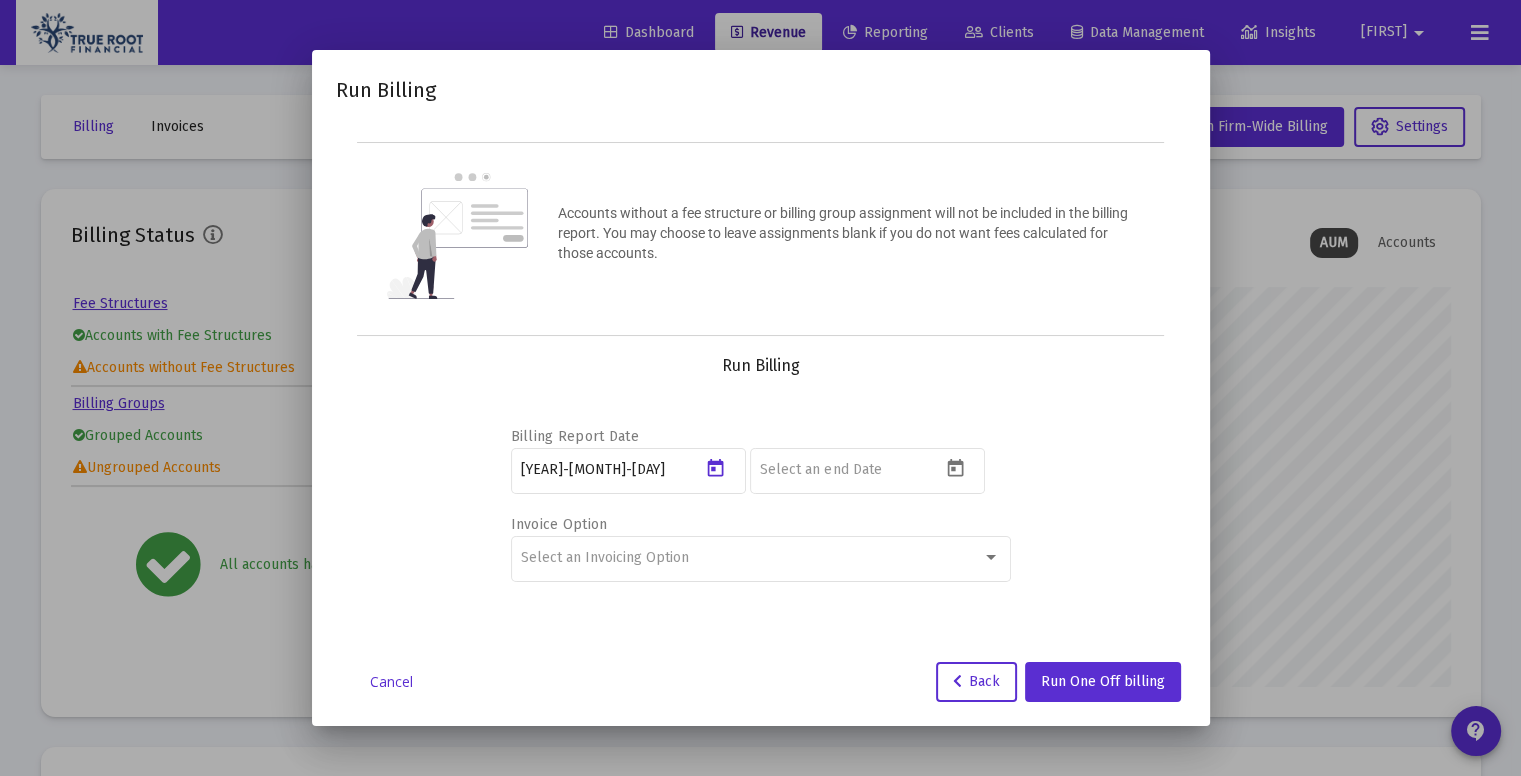 type on "[YEAR]-[MONTH]-[DAY]" 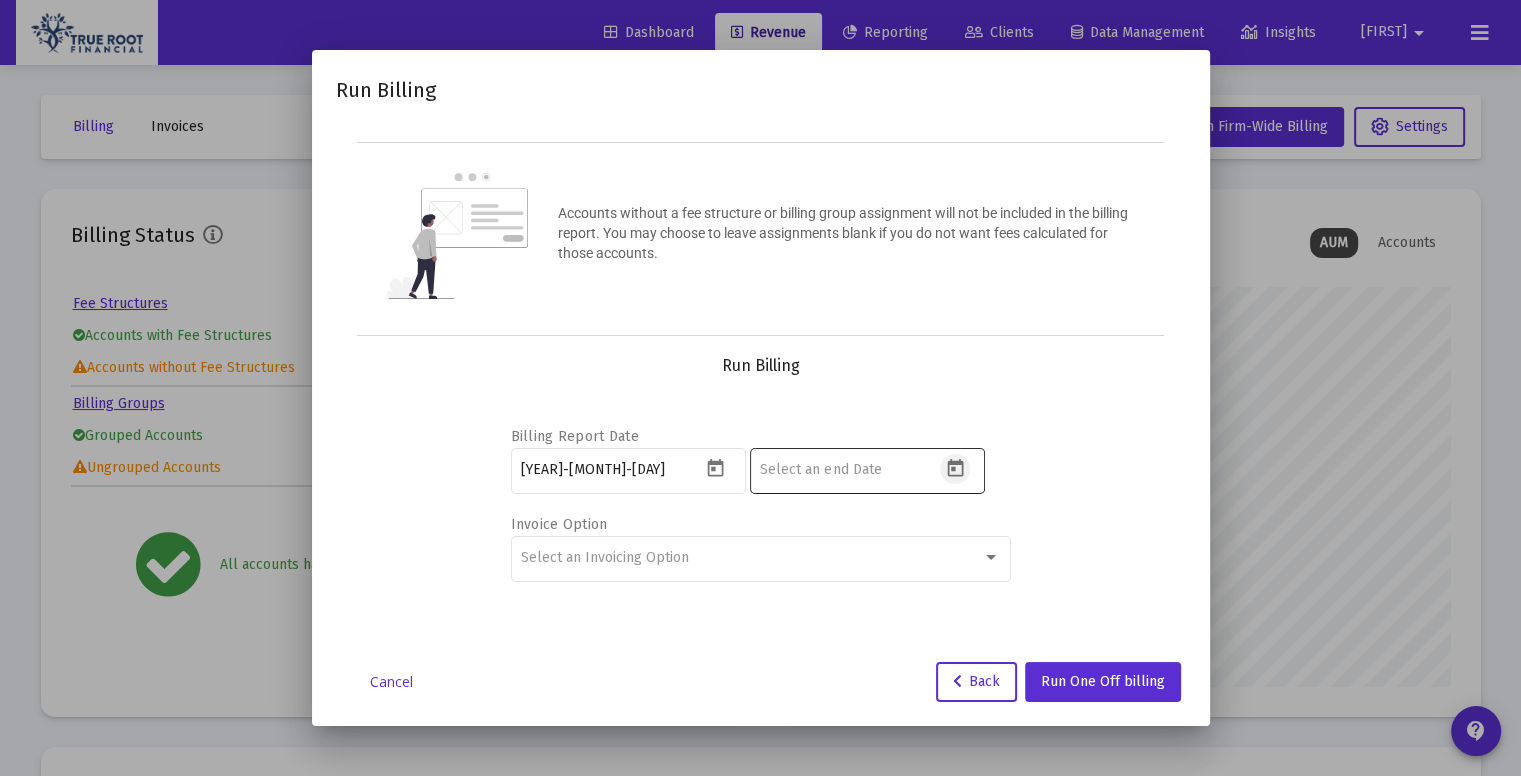 click 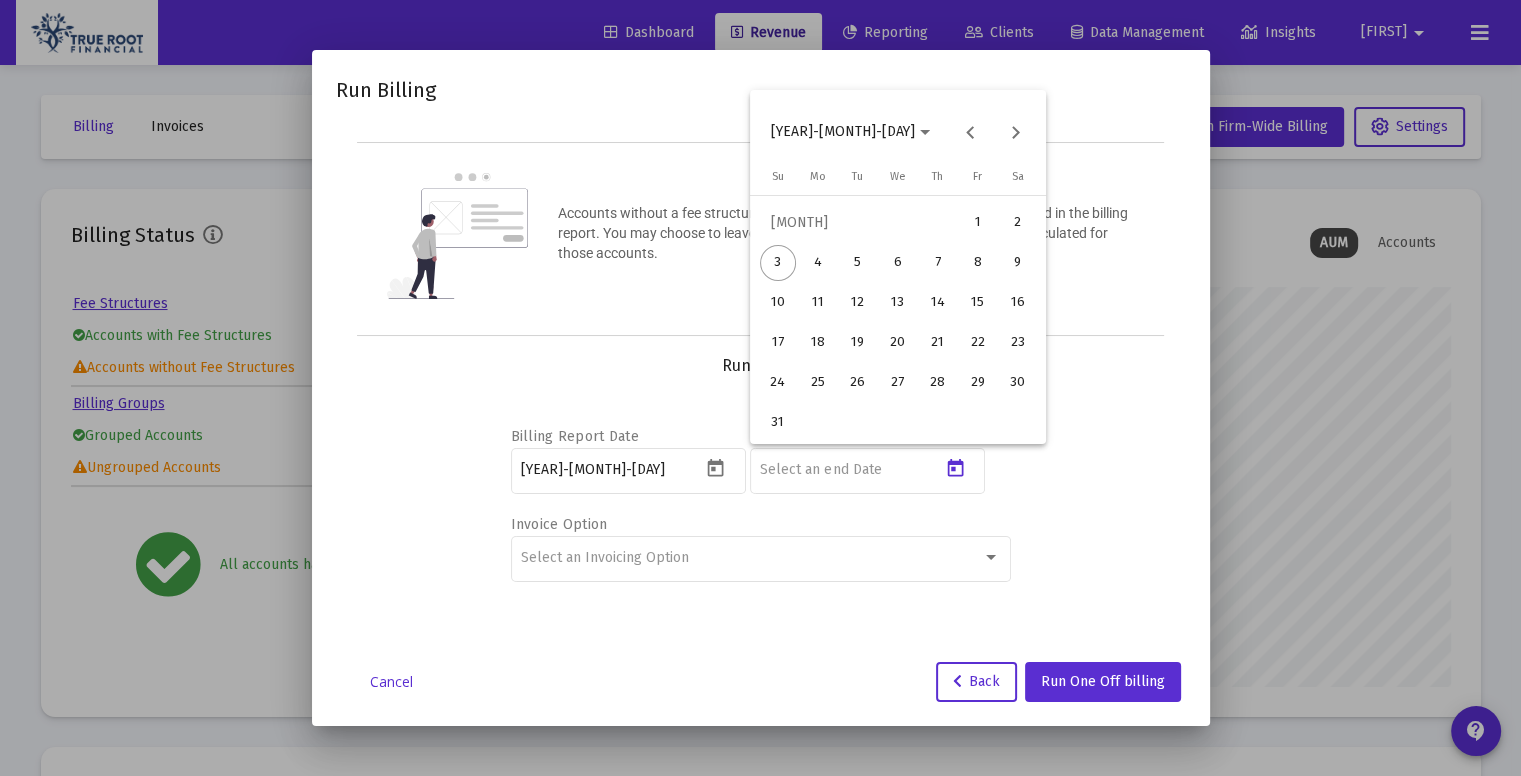 click on "3" at bounding box center [778, 263] 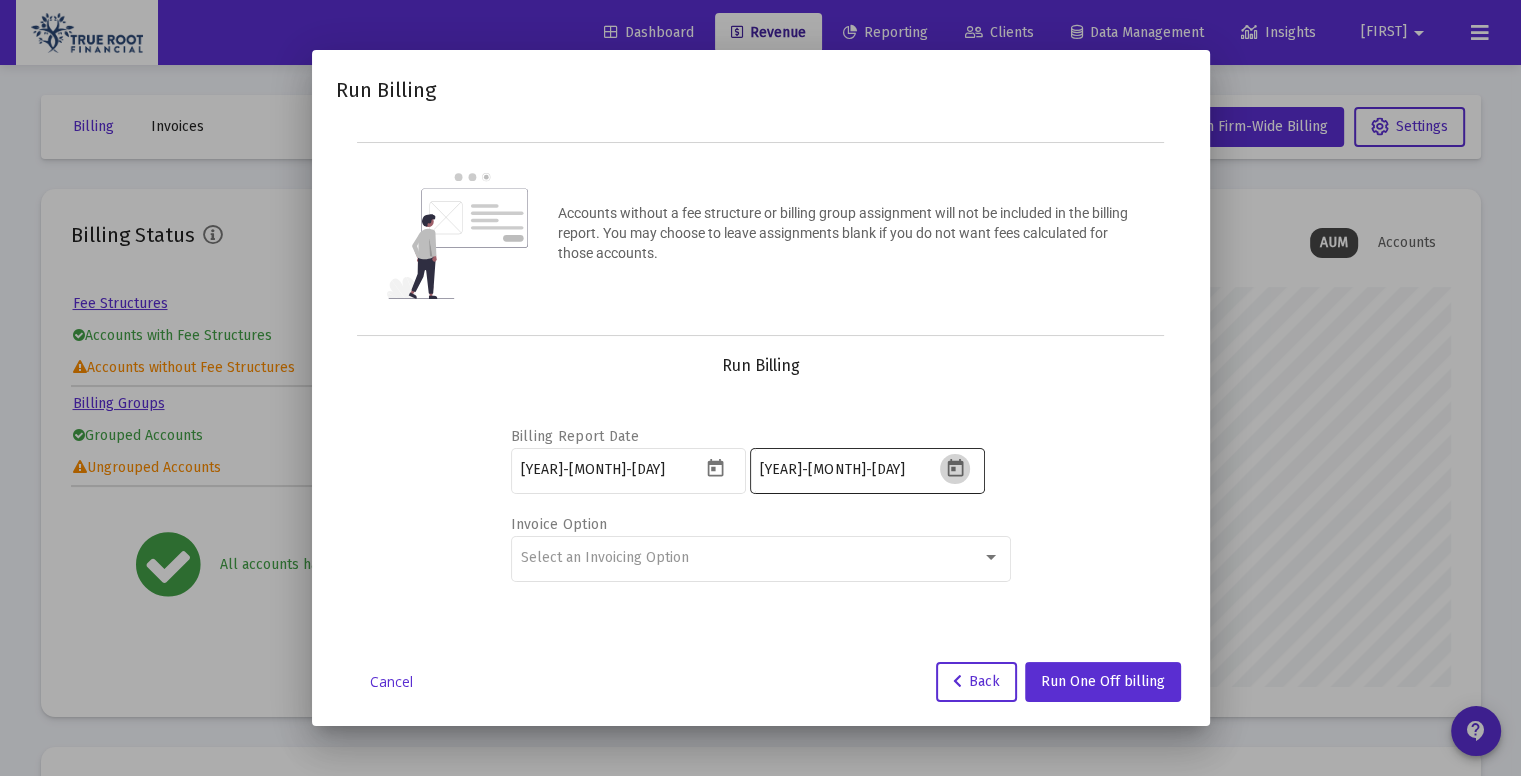 click at bounding box center (954, 468) 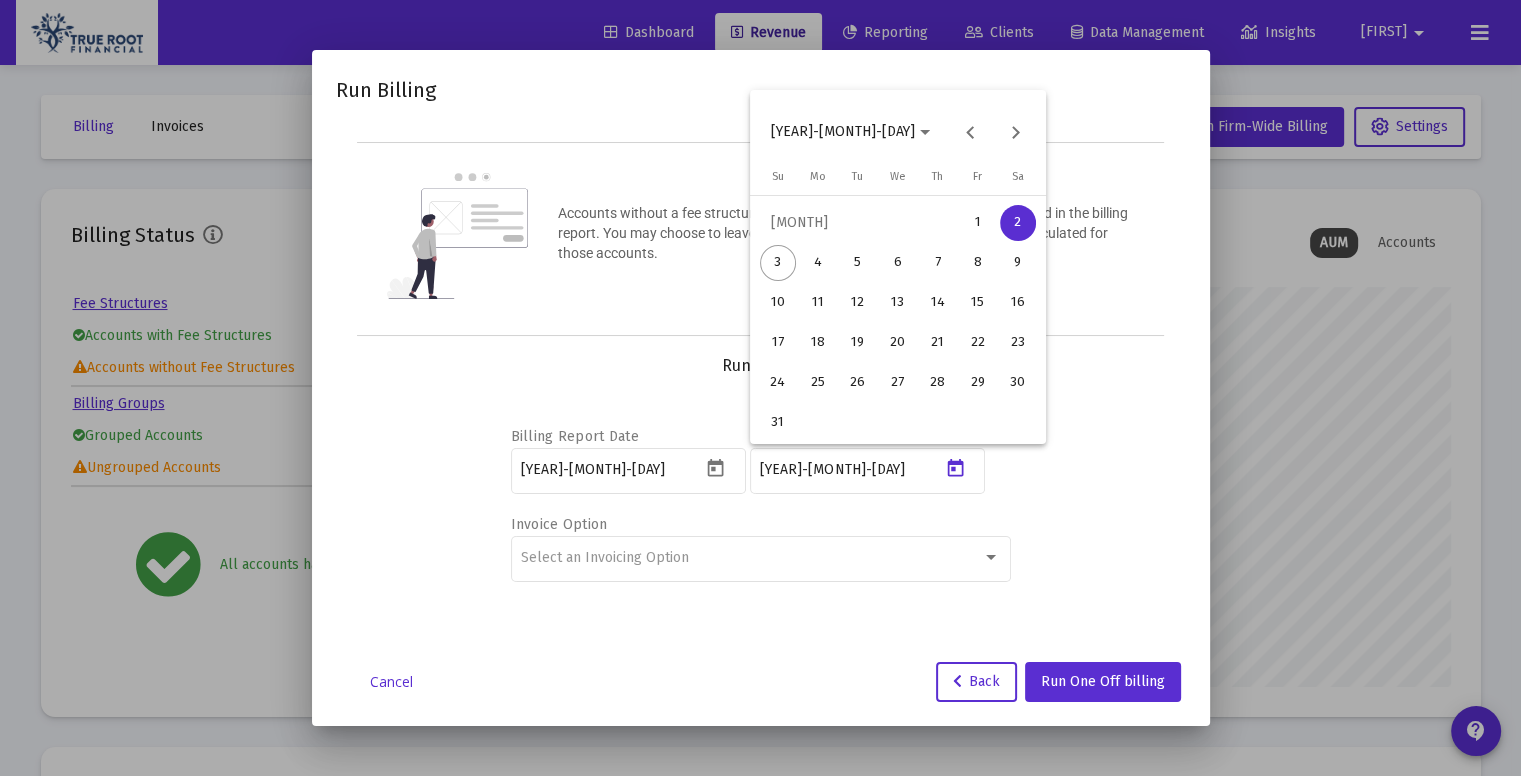 click on "2" at bounding box center (1018, 223) 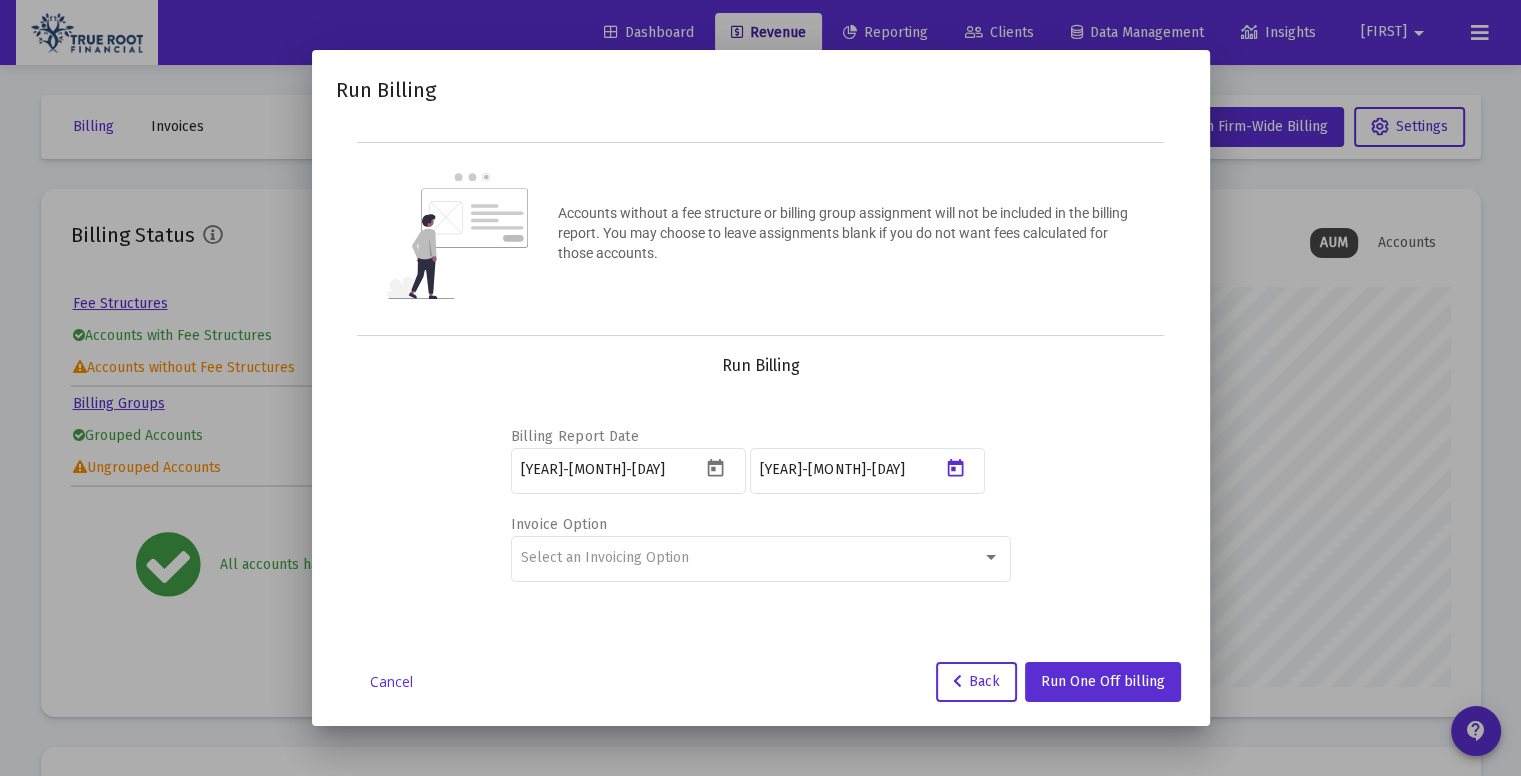 type on "2025-07-31" 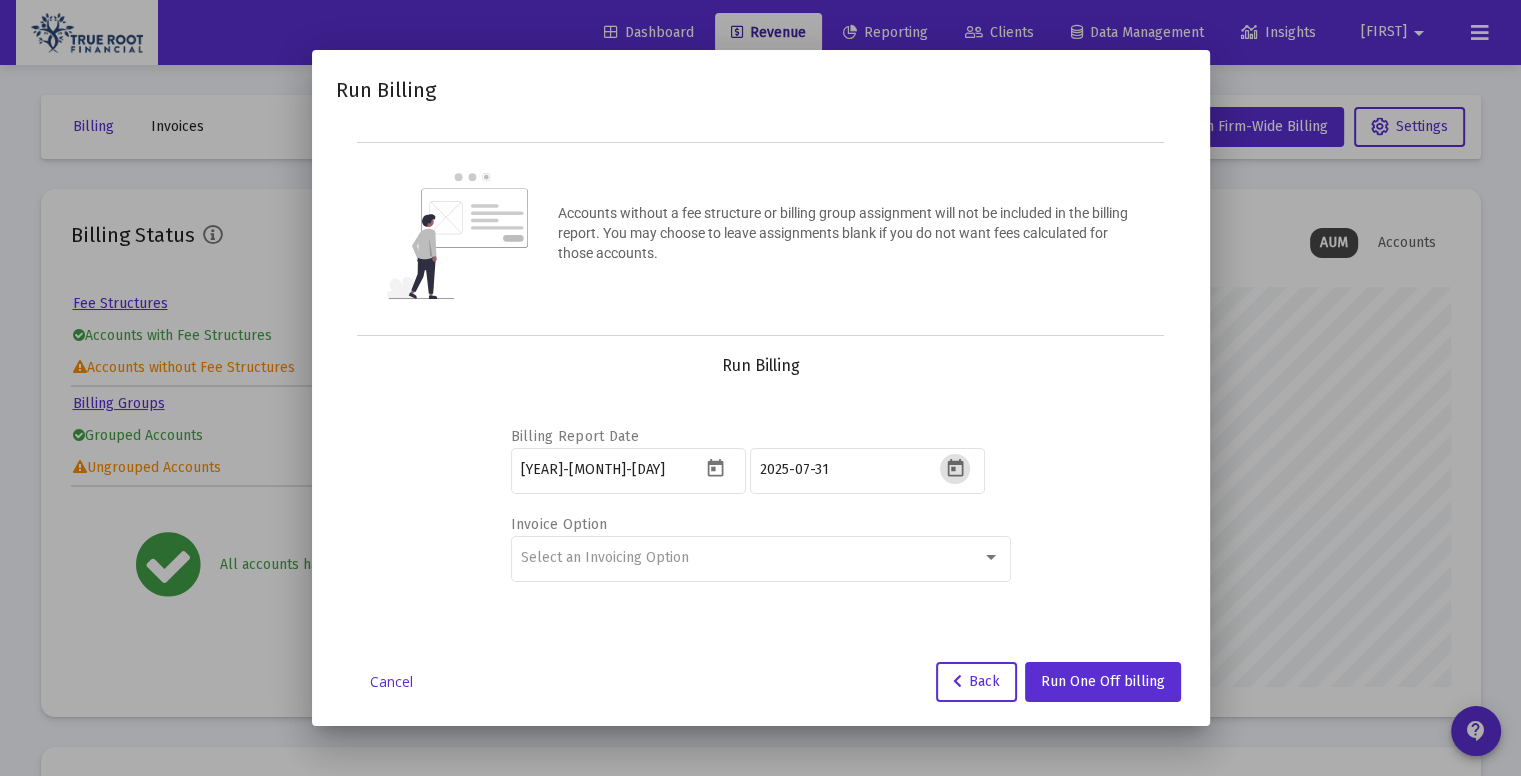 click on "Billing Report Date  [YEAR]-[MONTH]-[DAY] [YEAR]-[MONTH]-[DAY] Invoice Option Select an Invoicing Option" at bounding box center [761, 501] 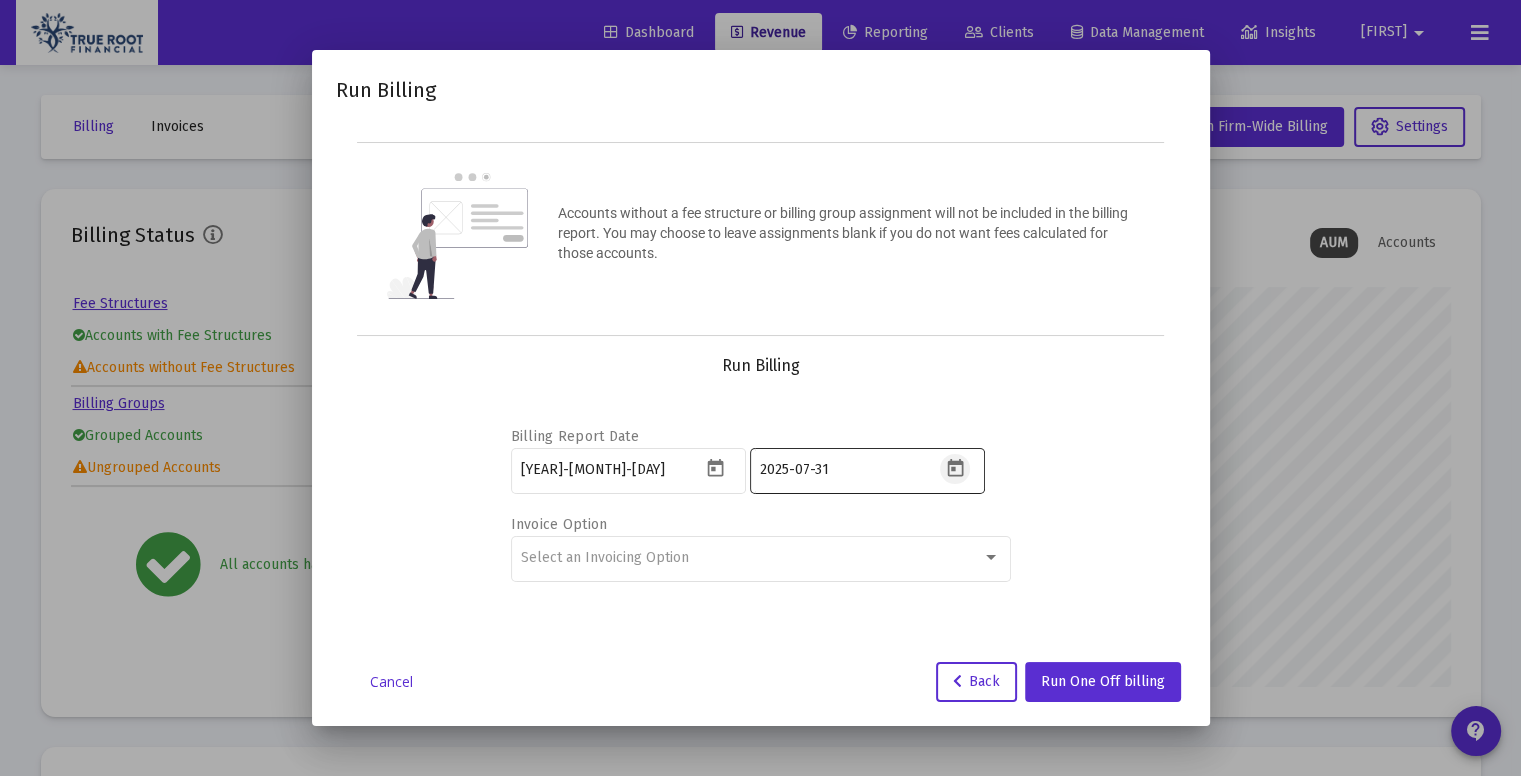 click 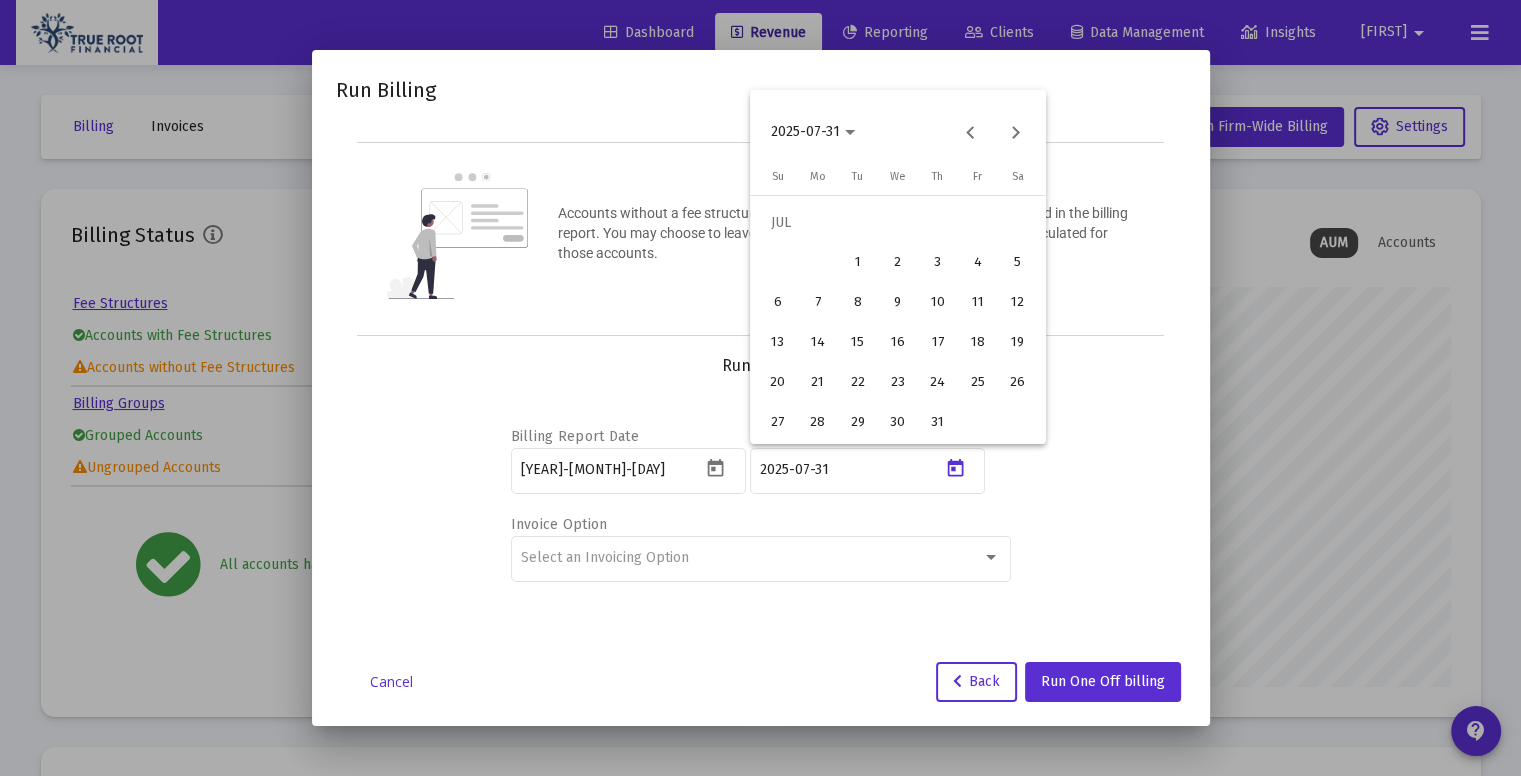 click at bounding box center (760, 388) 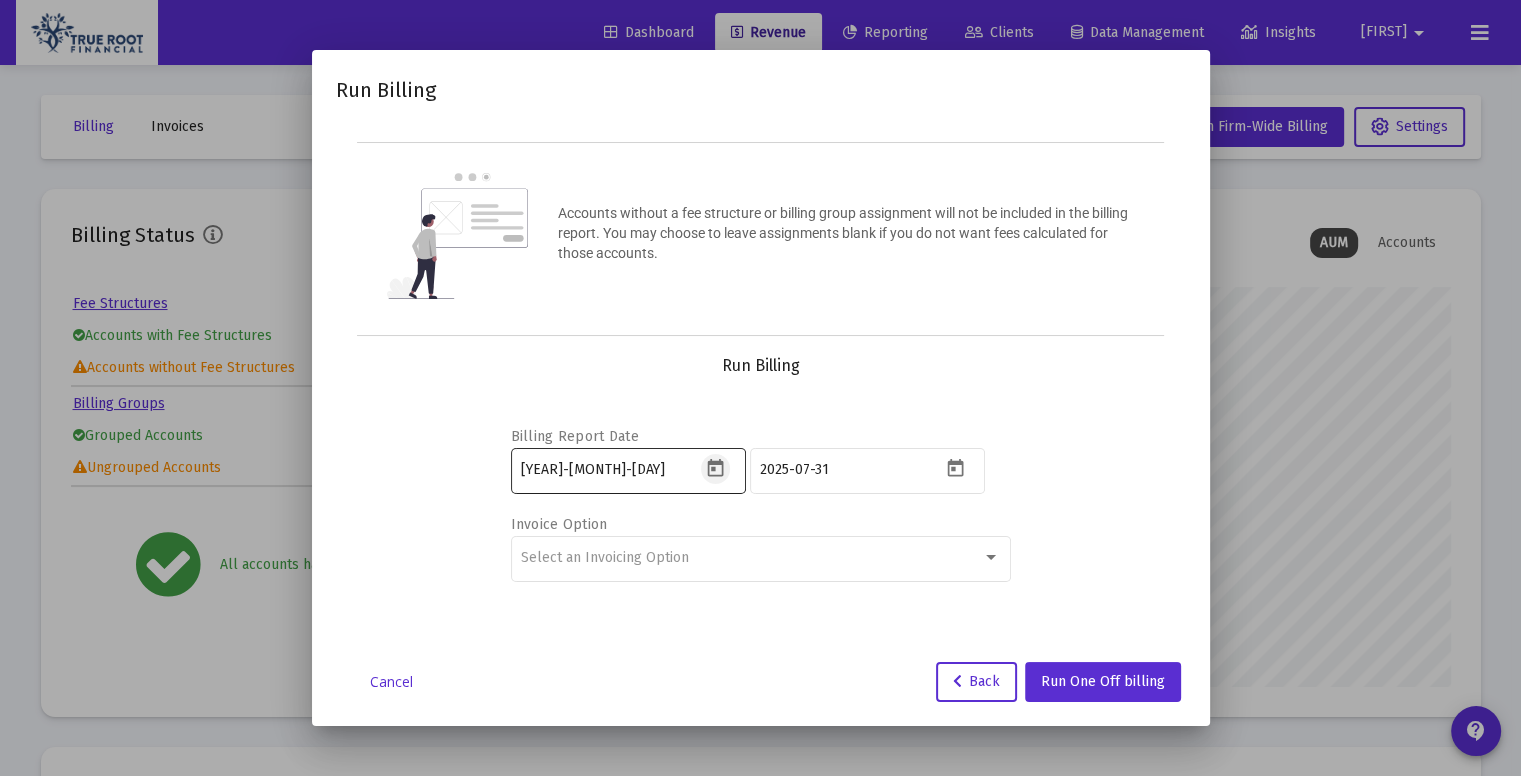click 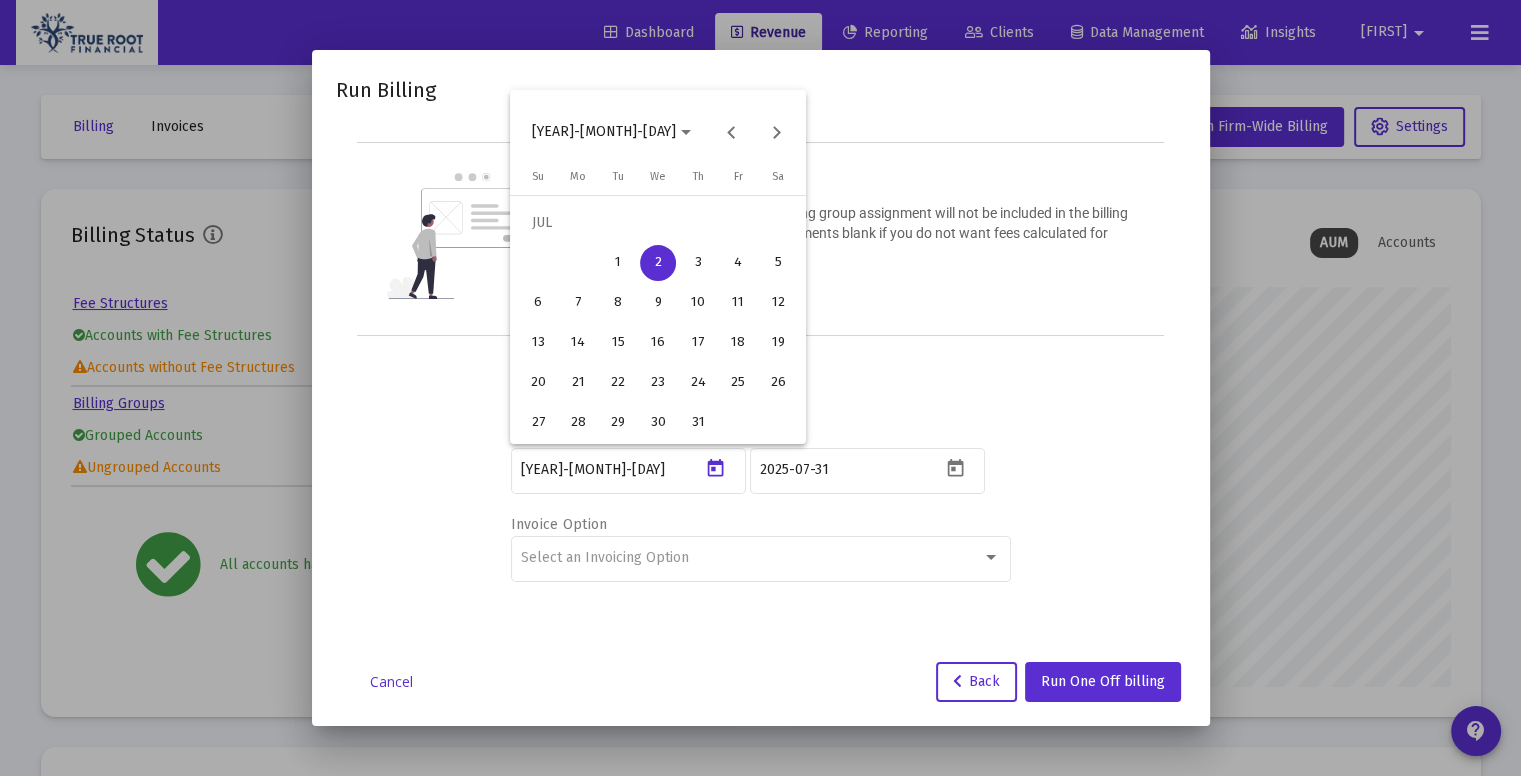 click at bounding box center (760, 388) 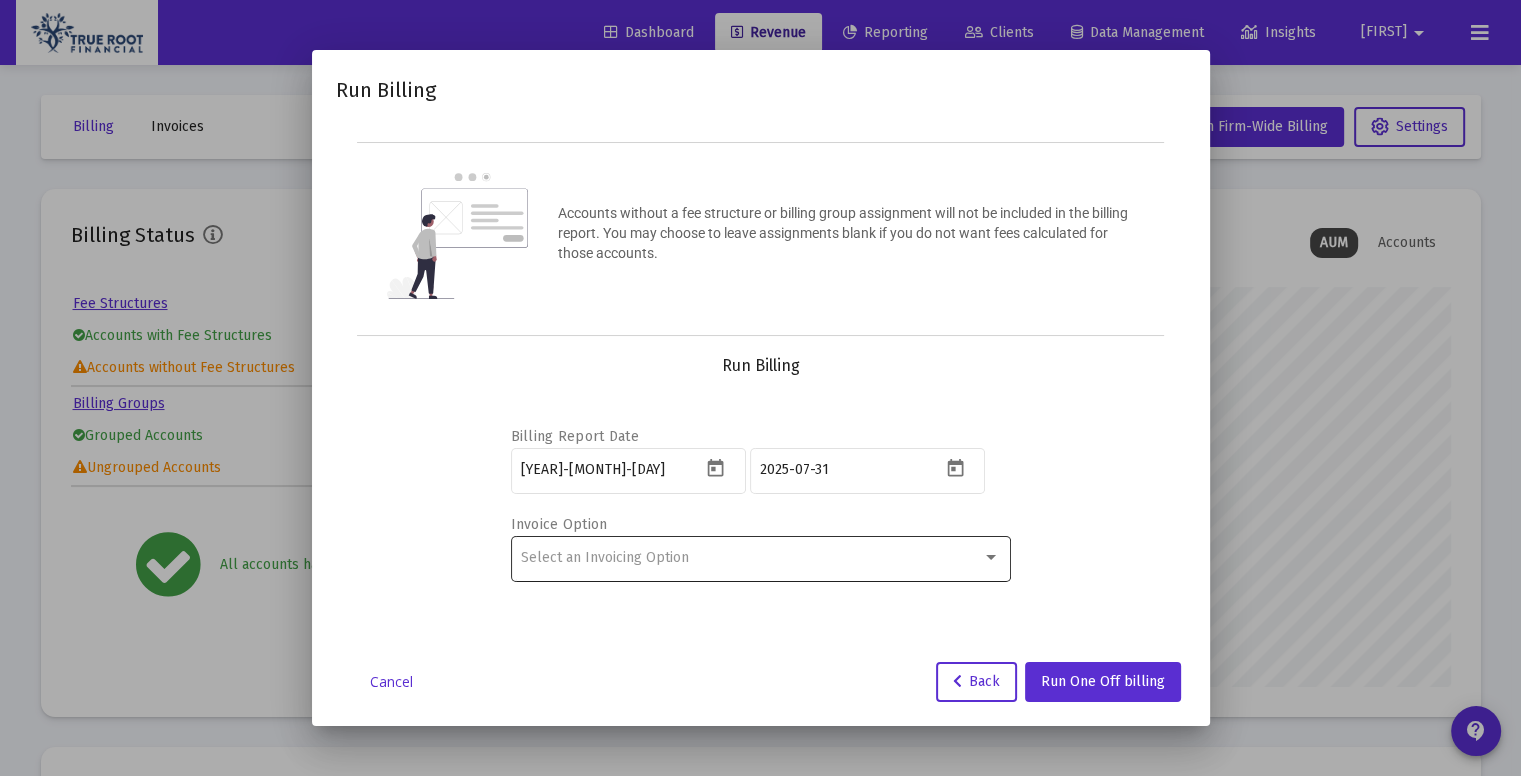 click on "Select an Invoicing Option" at bounding box center [760, 557] 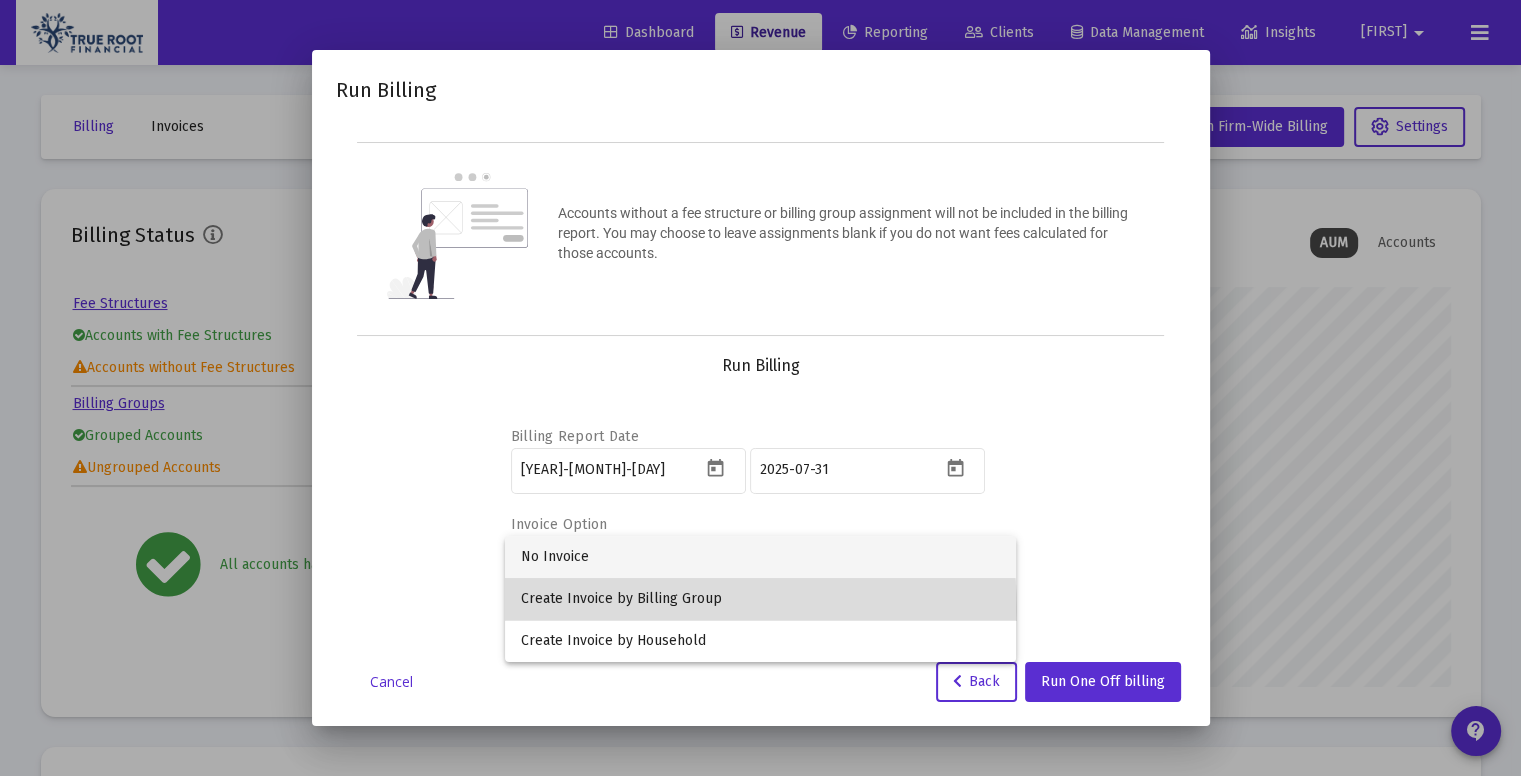 click on "Create Invoice by Billing Group" at bounding box center (760, 599) 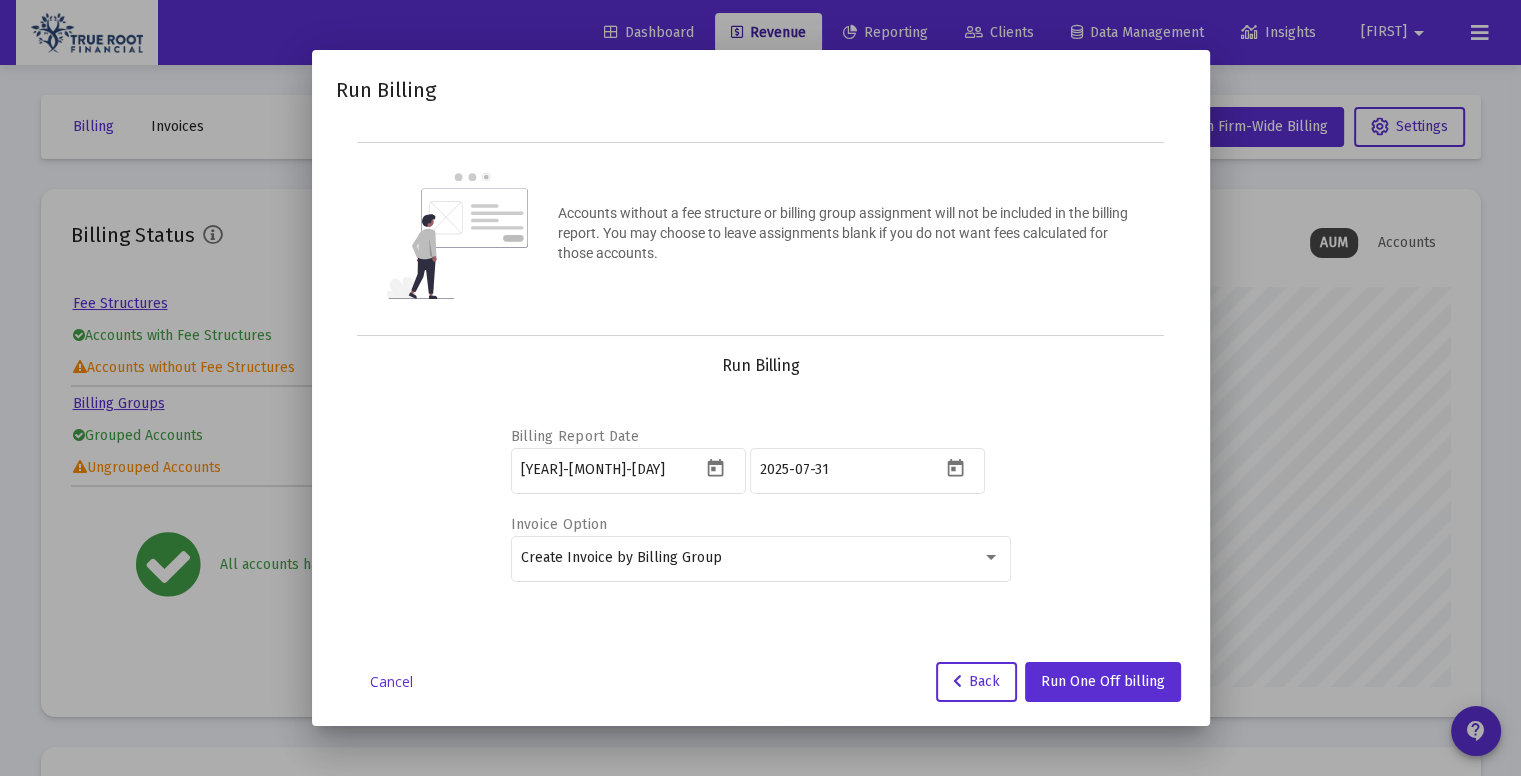 click on "Billing Report Date  [YEAR]-[MONTH]-[DAY] [YEAR]-[MONTH]-[DAY] Invoice Option Create Invoice by Billing Group" at bounding box center [761, 501] 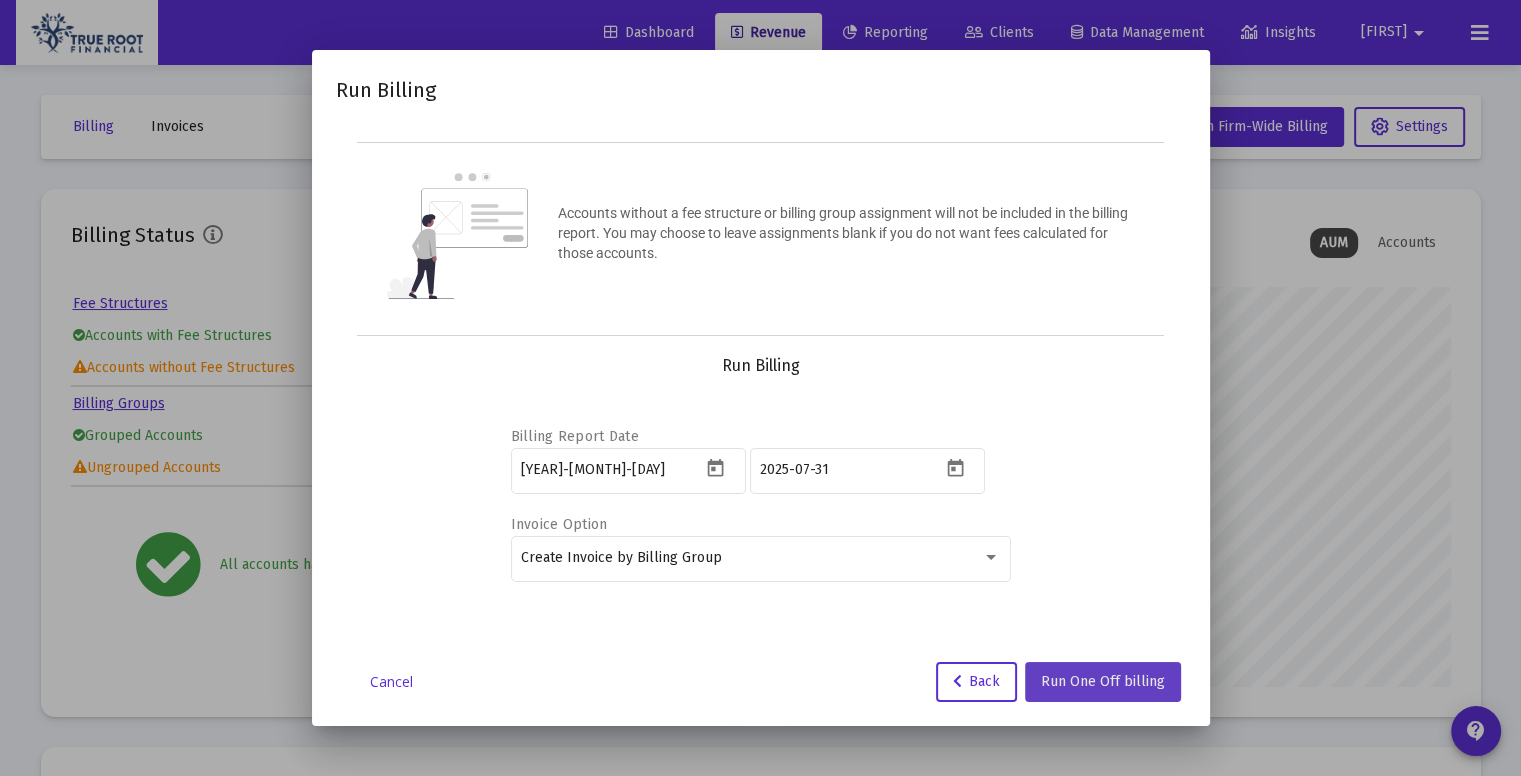 click on "Run One Off billing" at bounding box center (1103, 681) 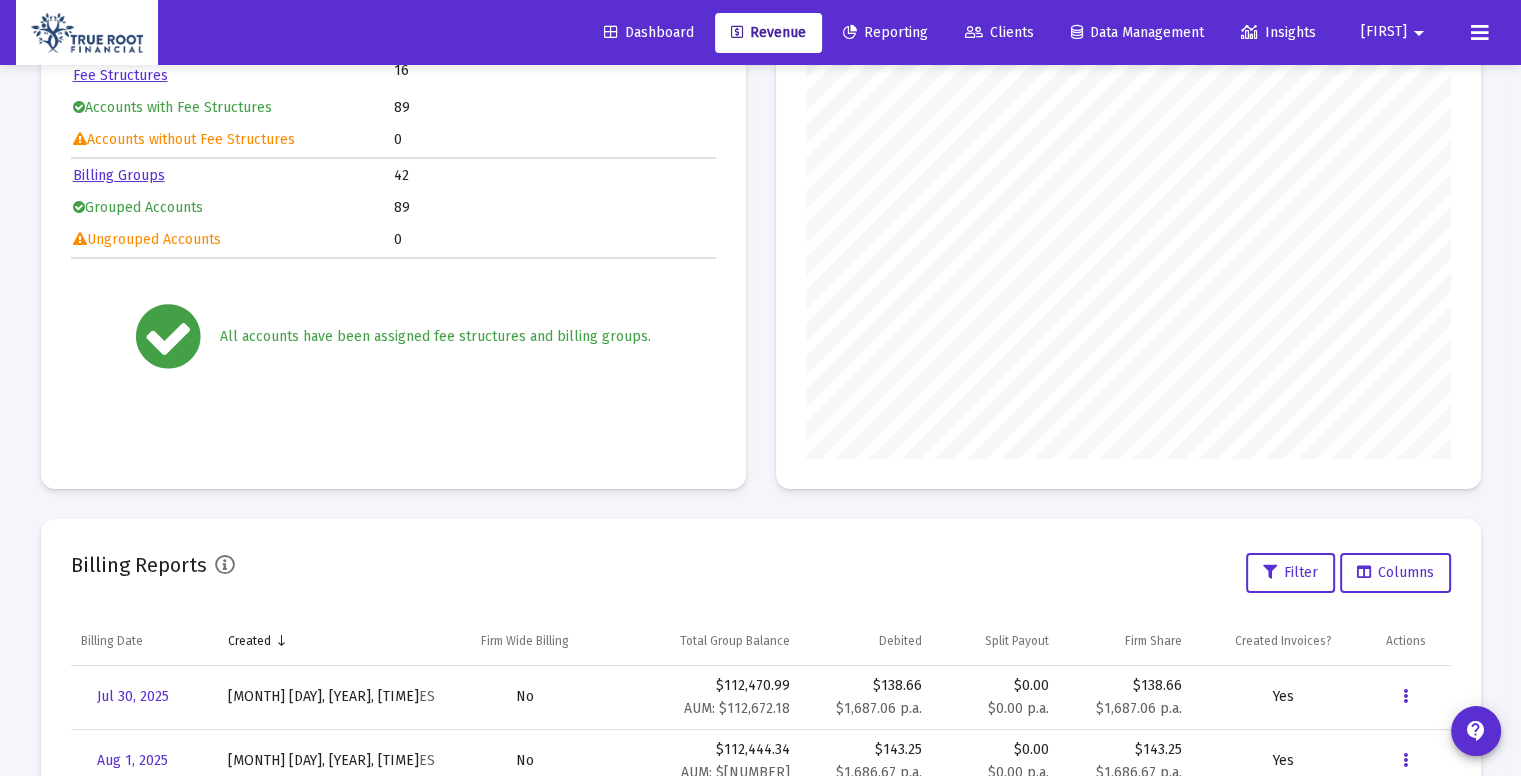 scroll, scrollTop: 0, scrollLeft: 0, axis: both 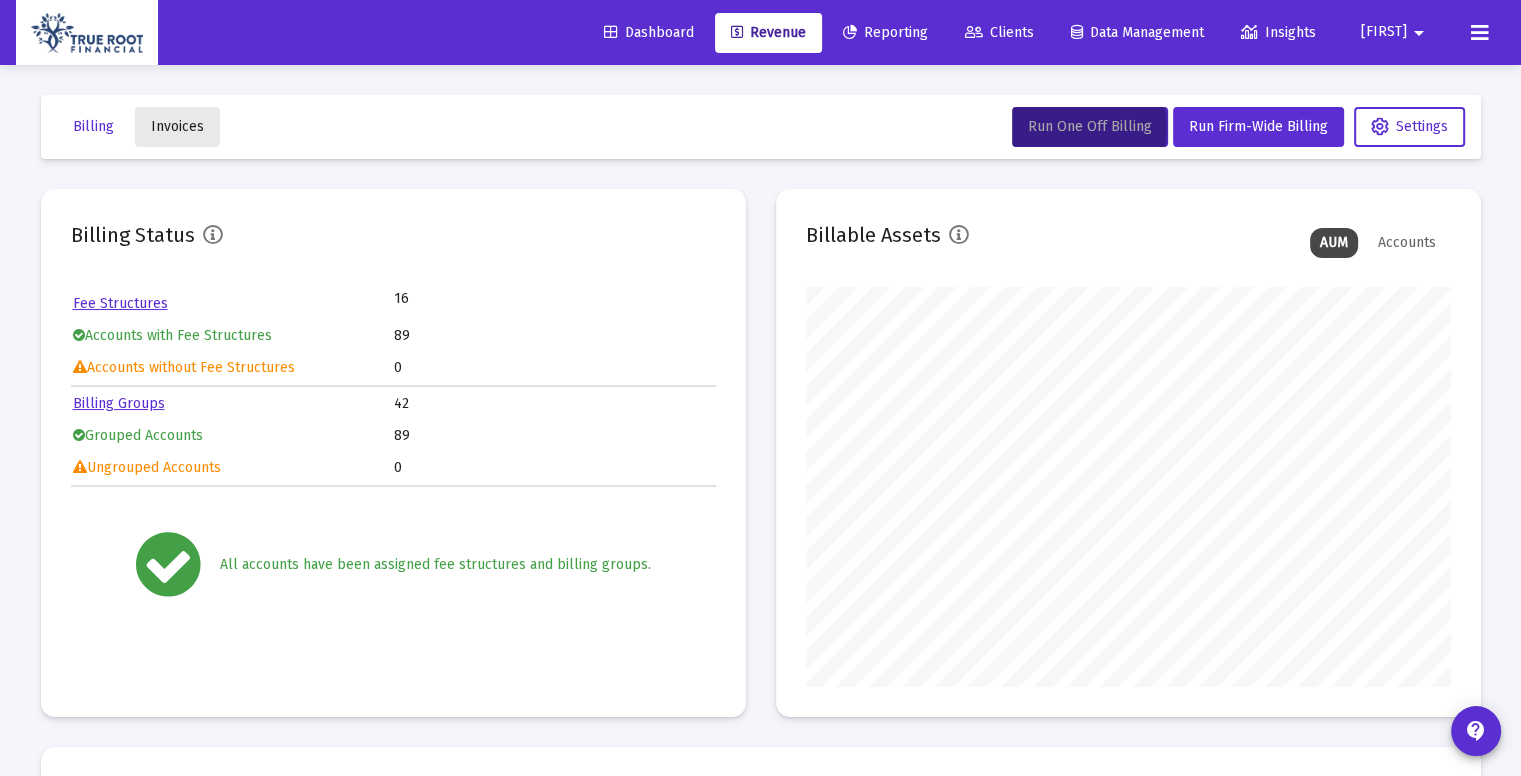 click on "Invoices" 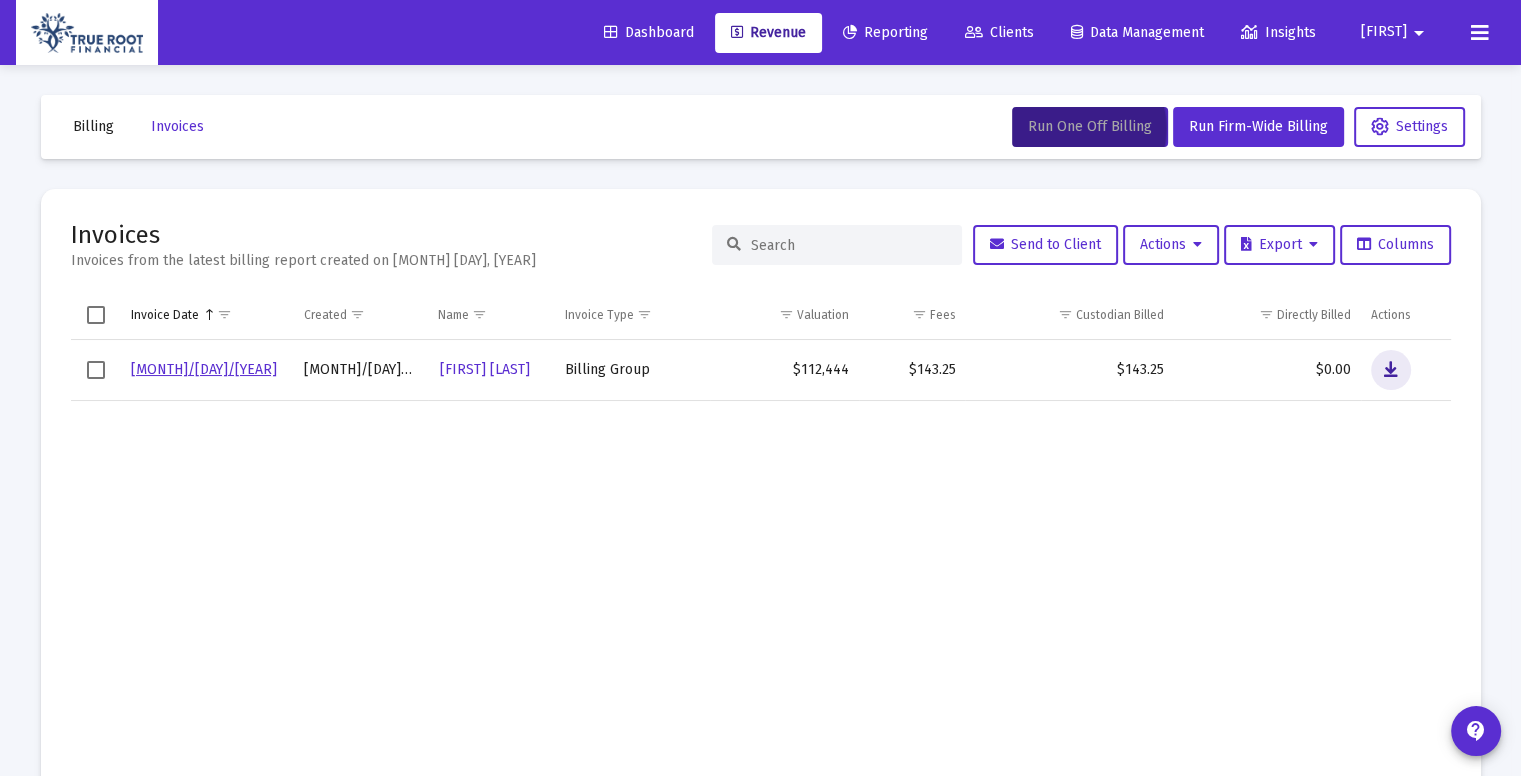 click at bounding box center (1391, 370) 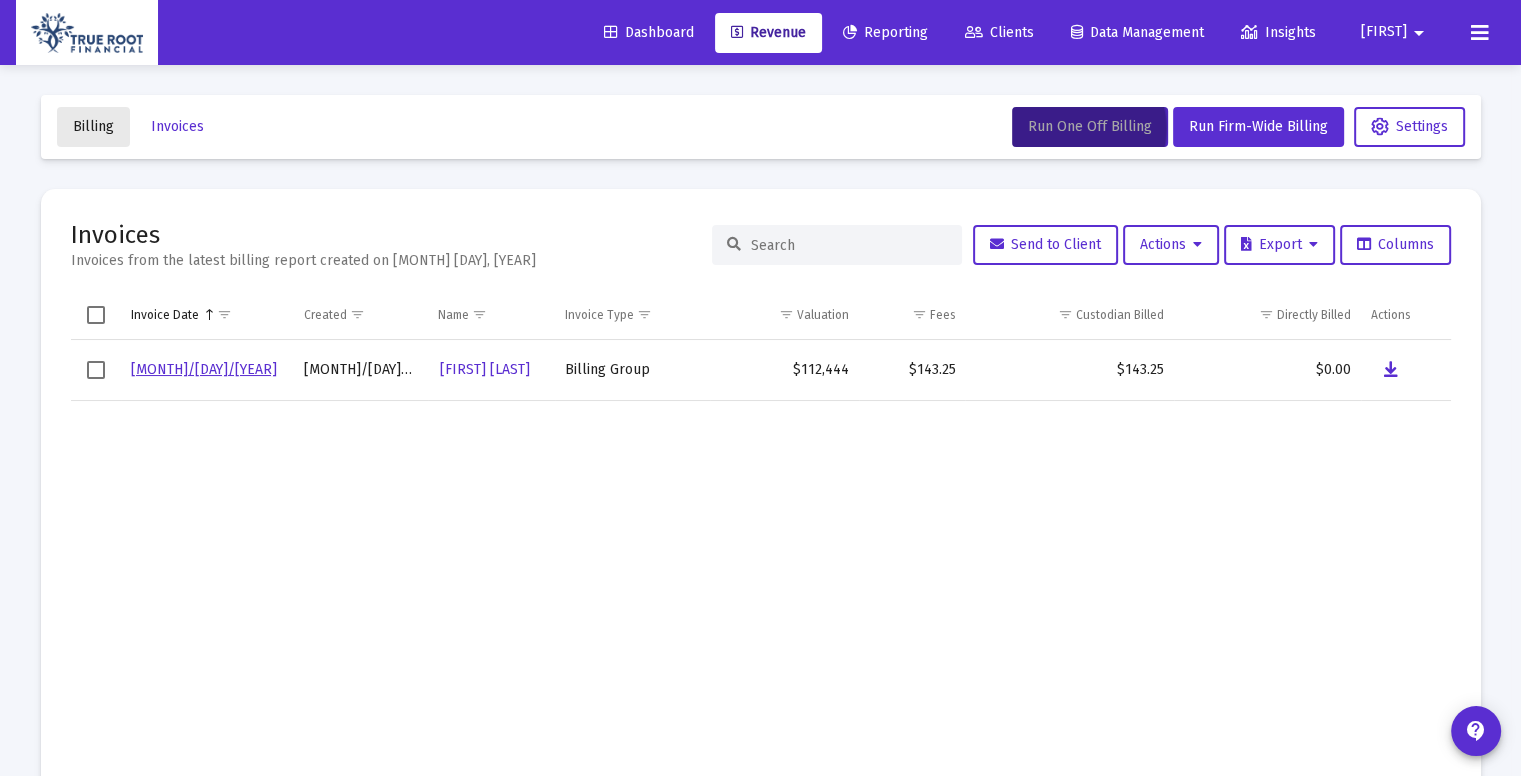 click on "Billing" 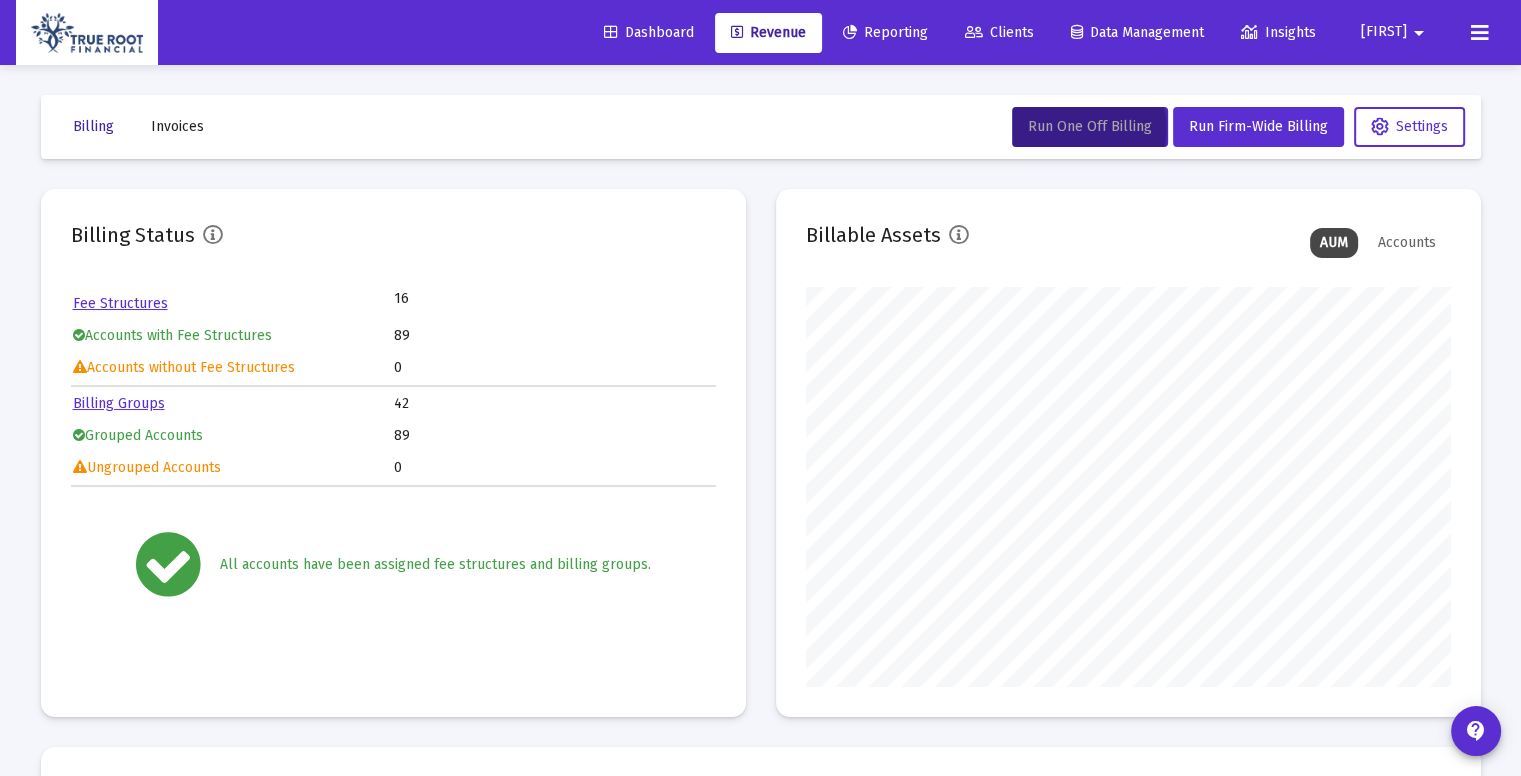 scroll, scrollTop: 999600, scrollLeft: 999355, axis: both 